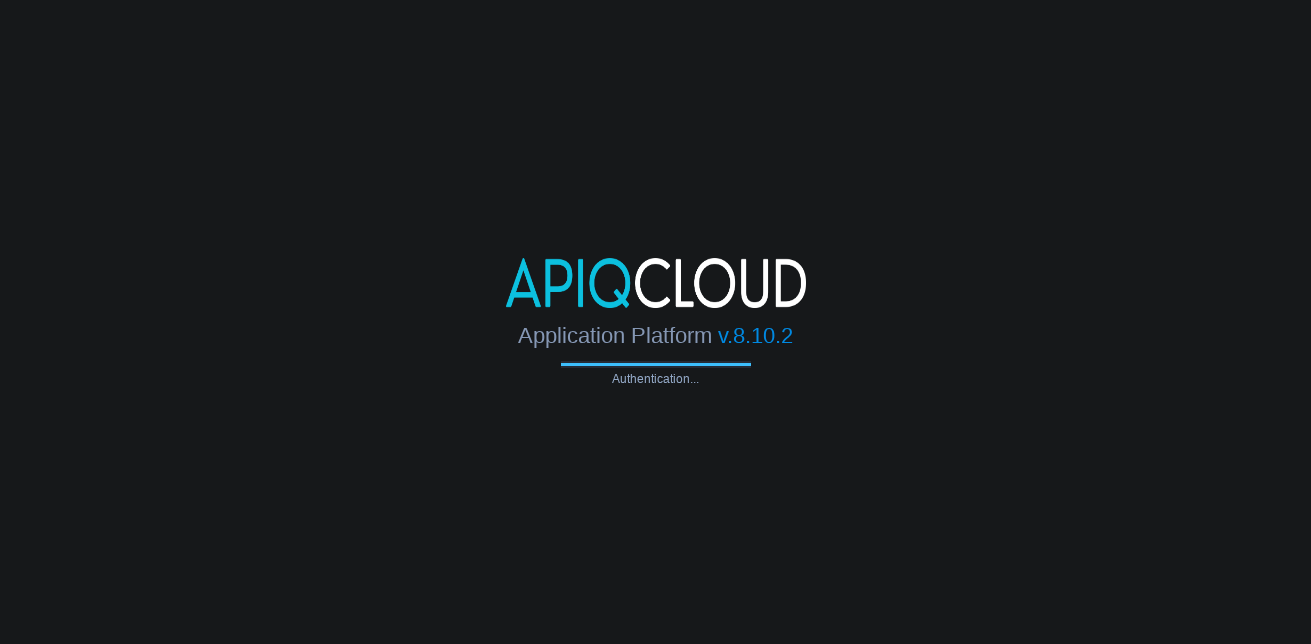 scroll, scrollTop: 0, scrollLeft: 0, axis: both 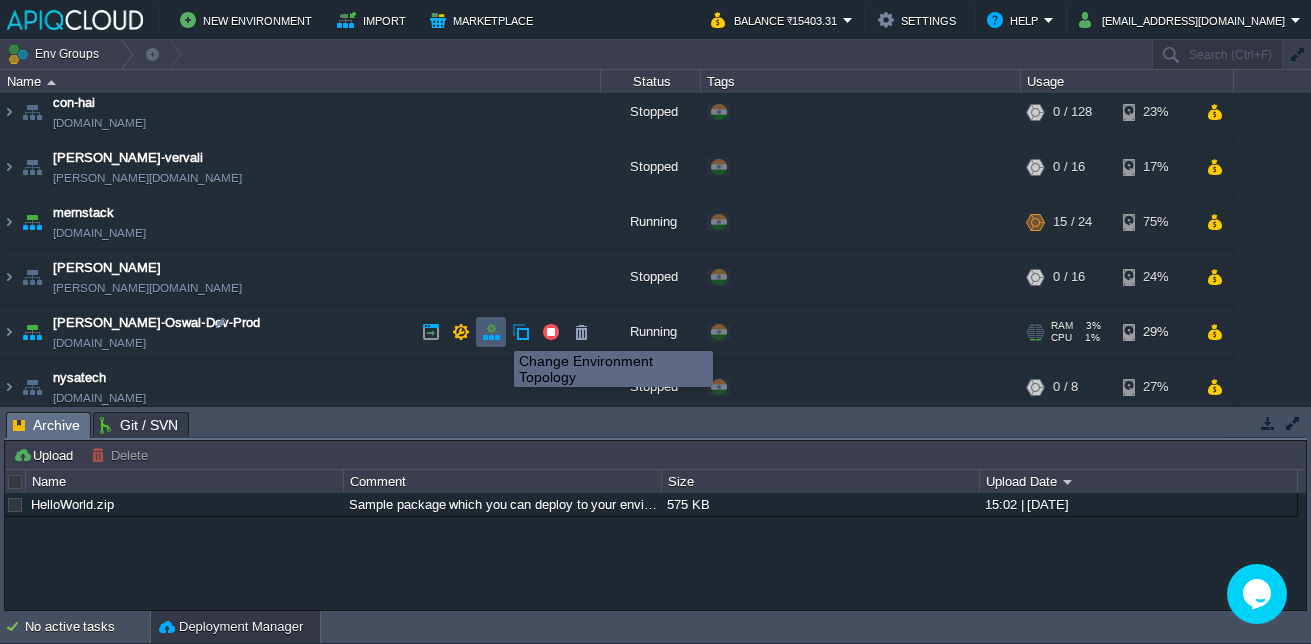 click at bounding box center [491, 332] 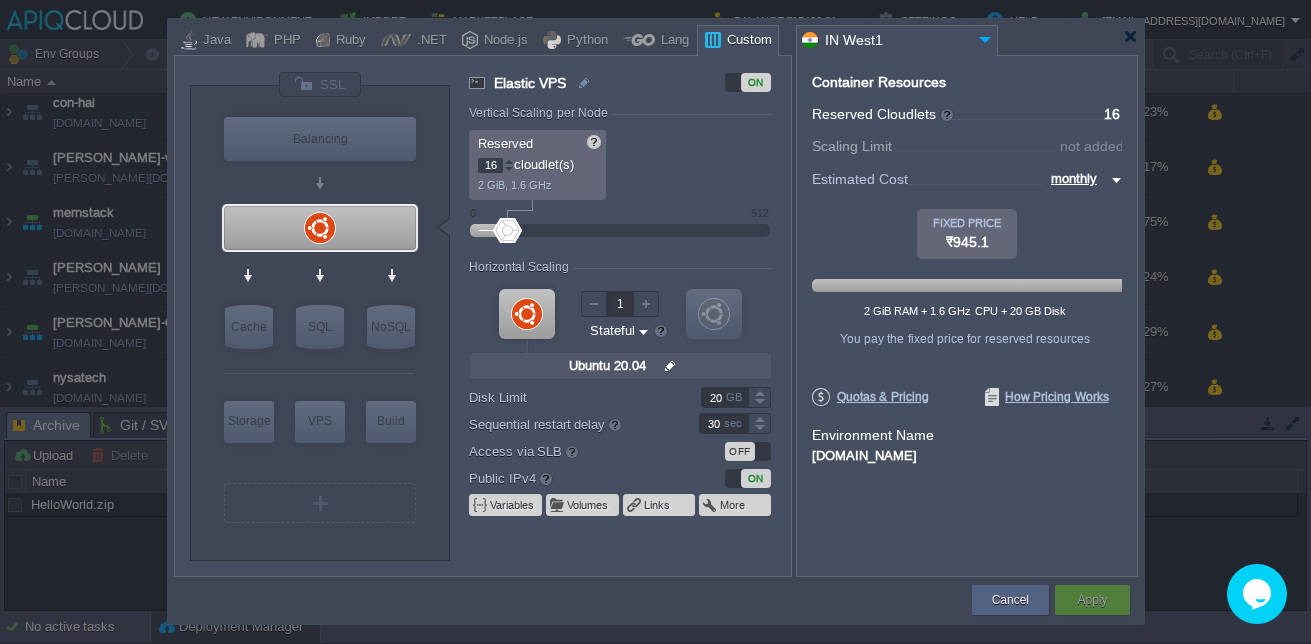 type on "17" 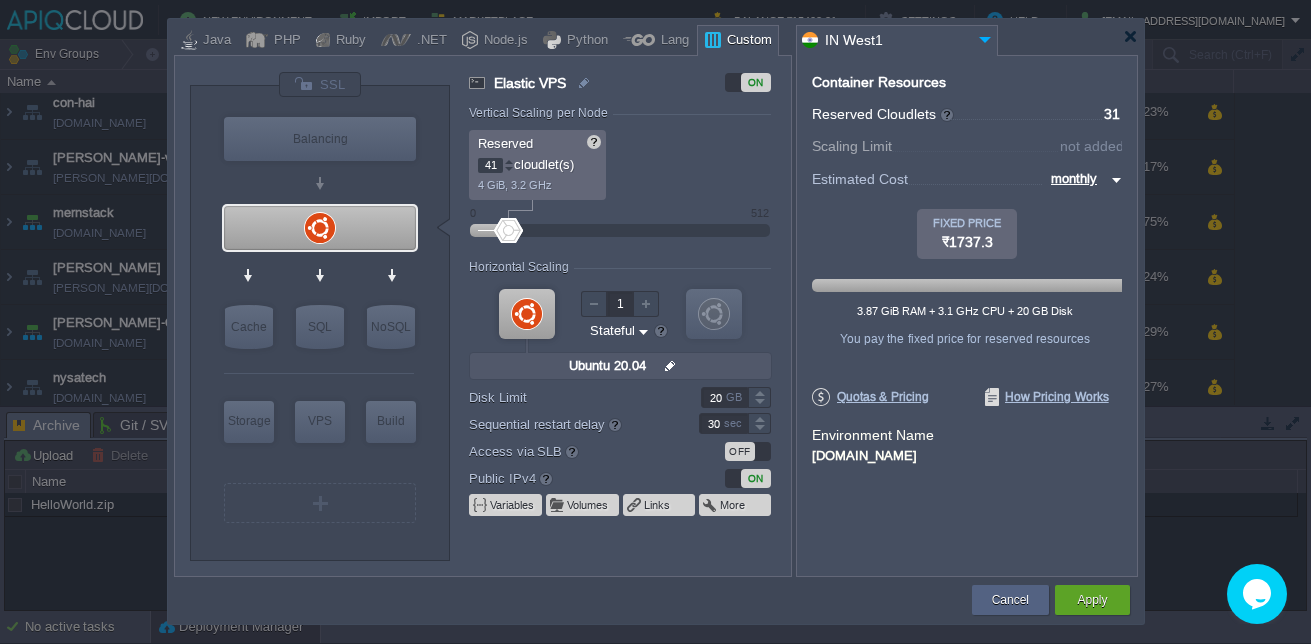 click at bounding box center [509, 161] 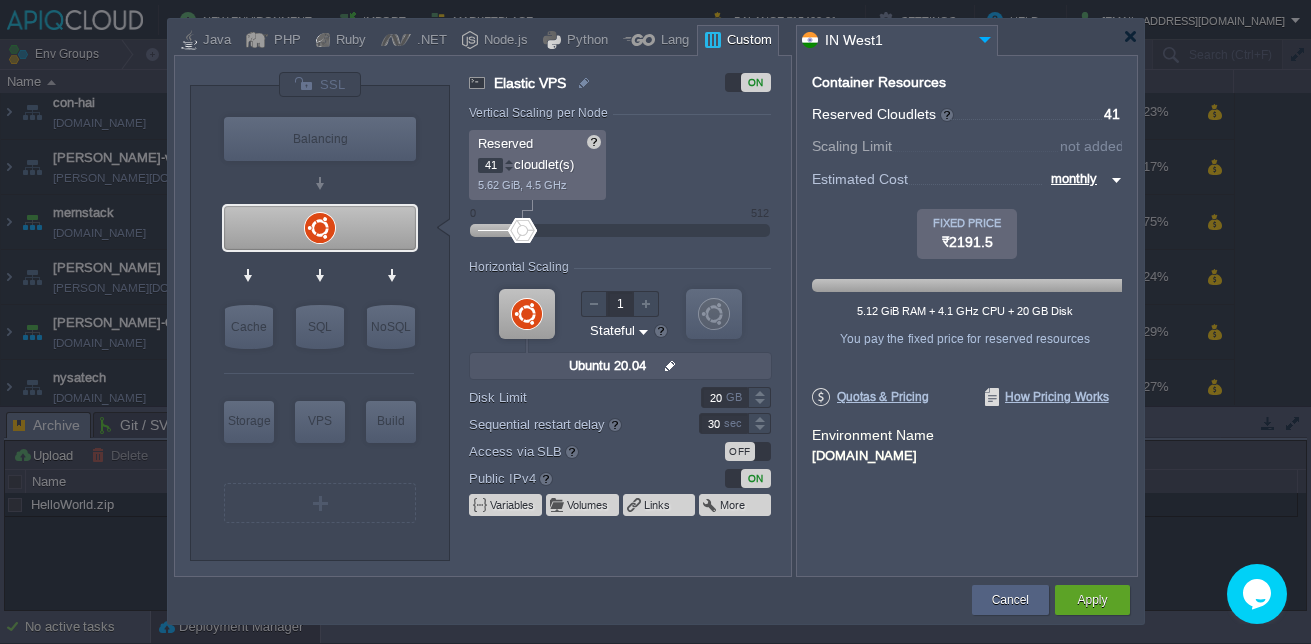 click at bounding box center [509, 161] 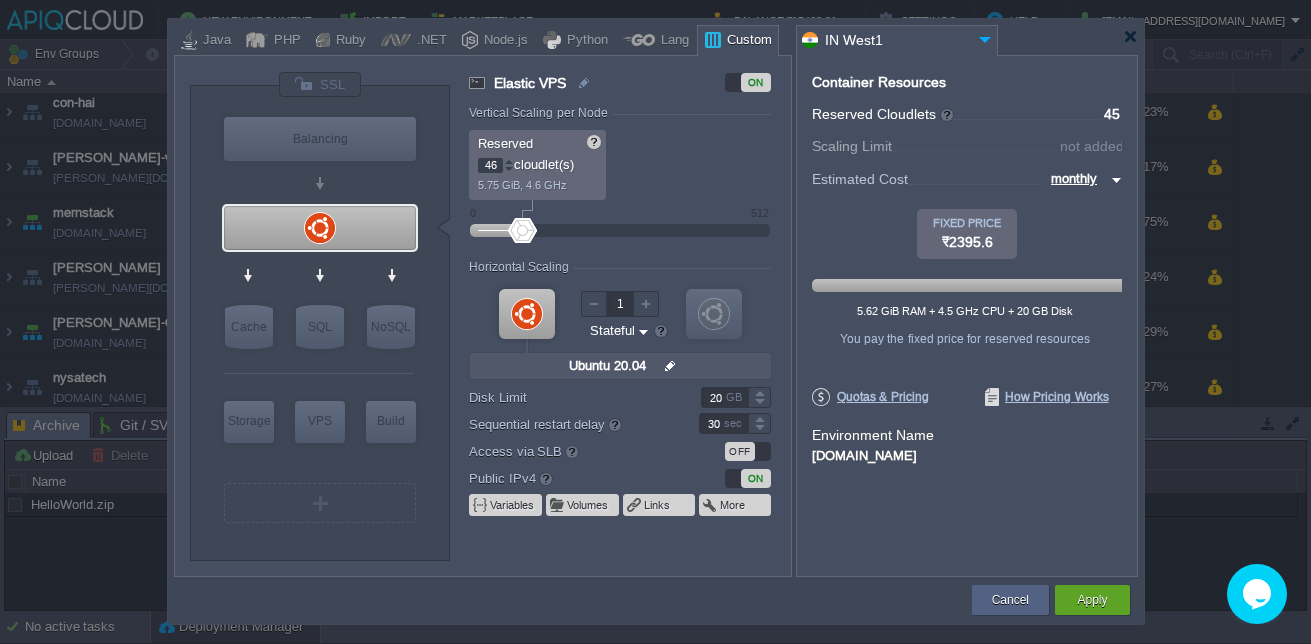 click at bounding box center (509, 161) 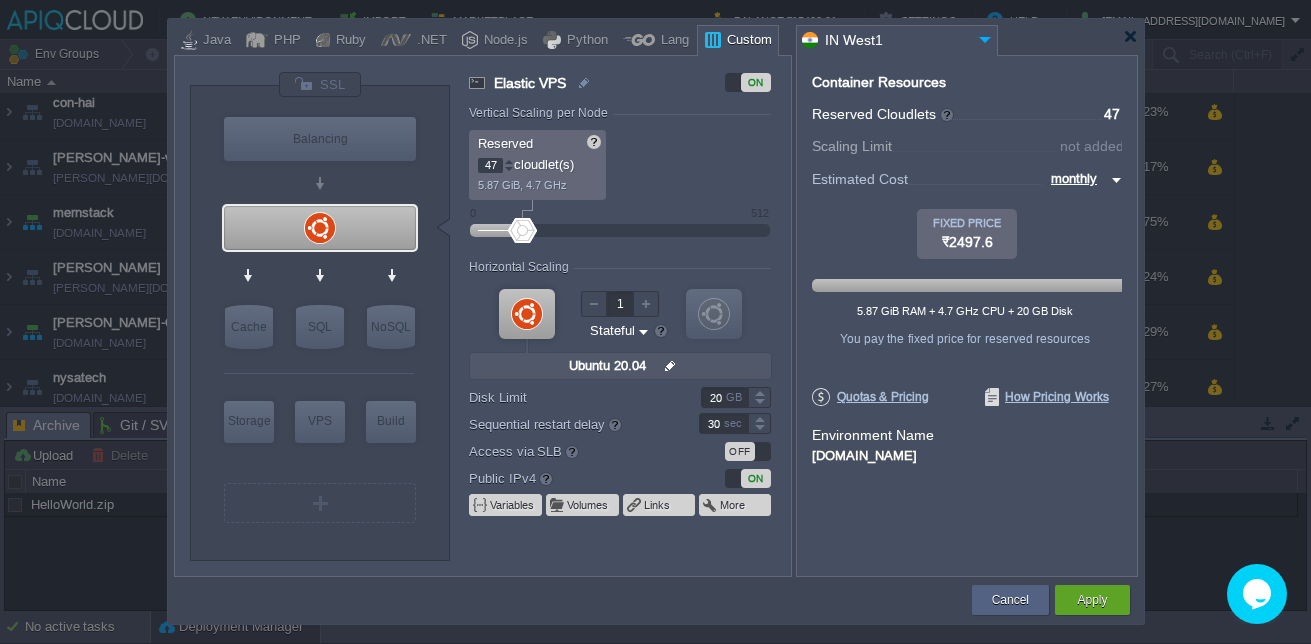 click at bounding box center [509, 161] 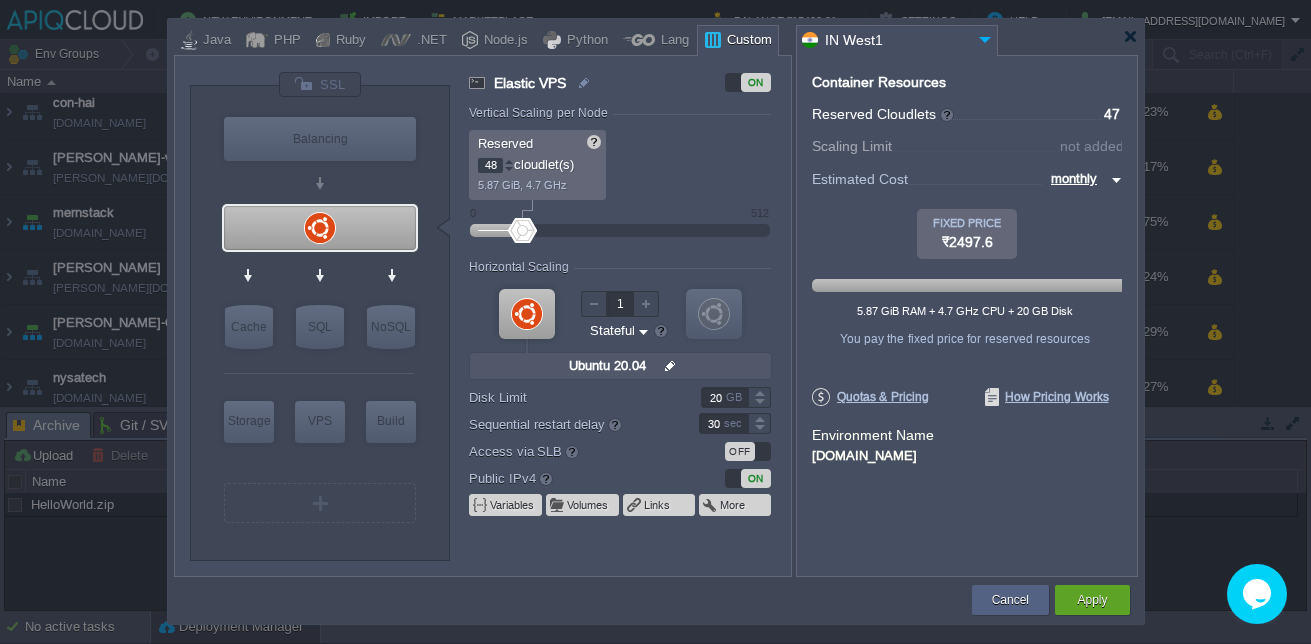 click at bounding box center (509, 161) 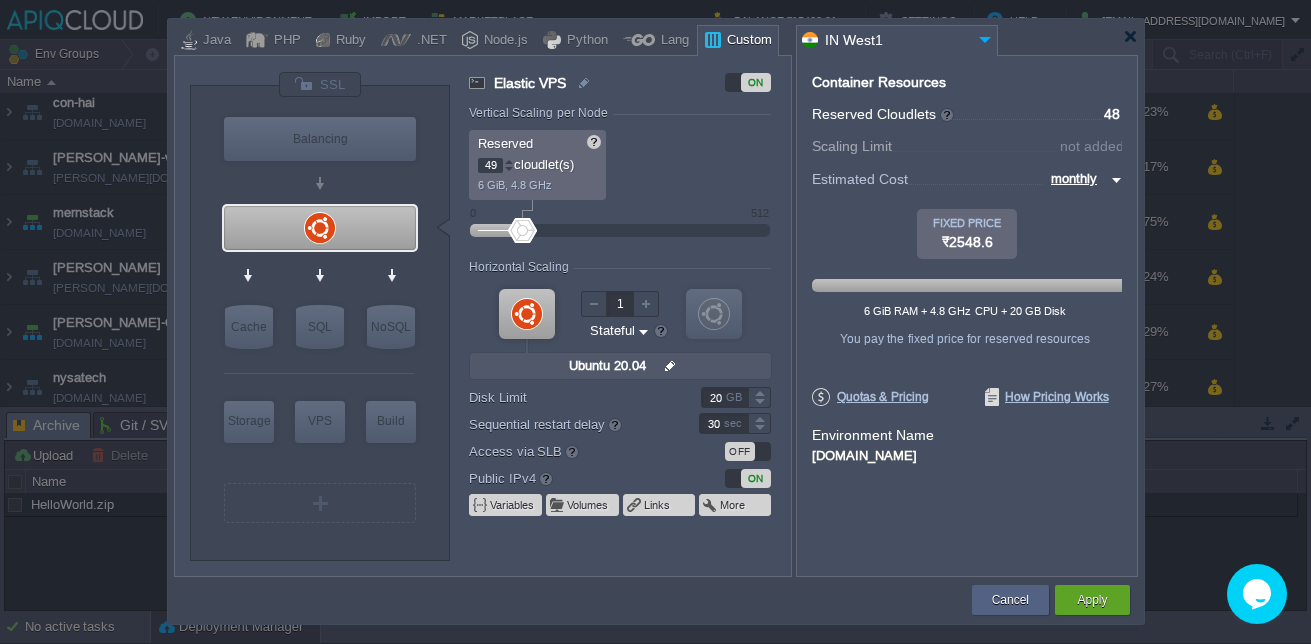 click at bounding box center (509, 161) 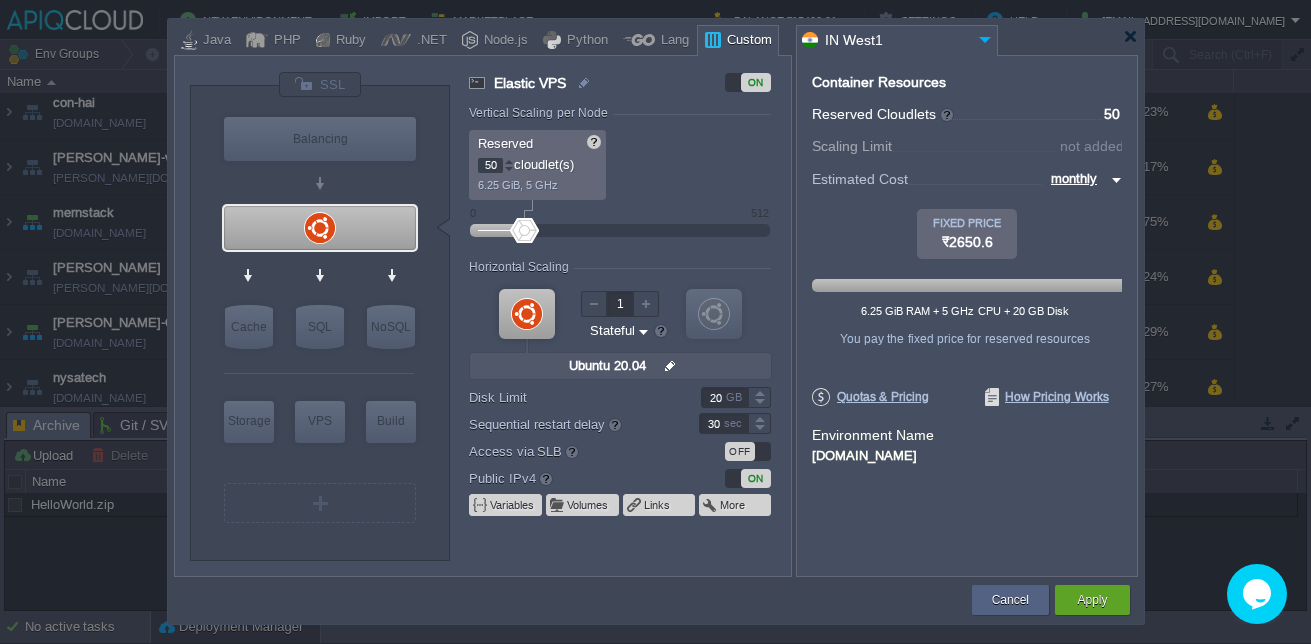 click at bounding box center (509, 161) 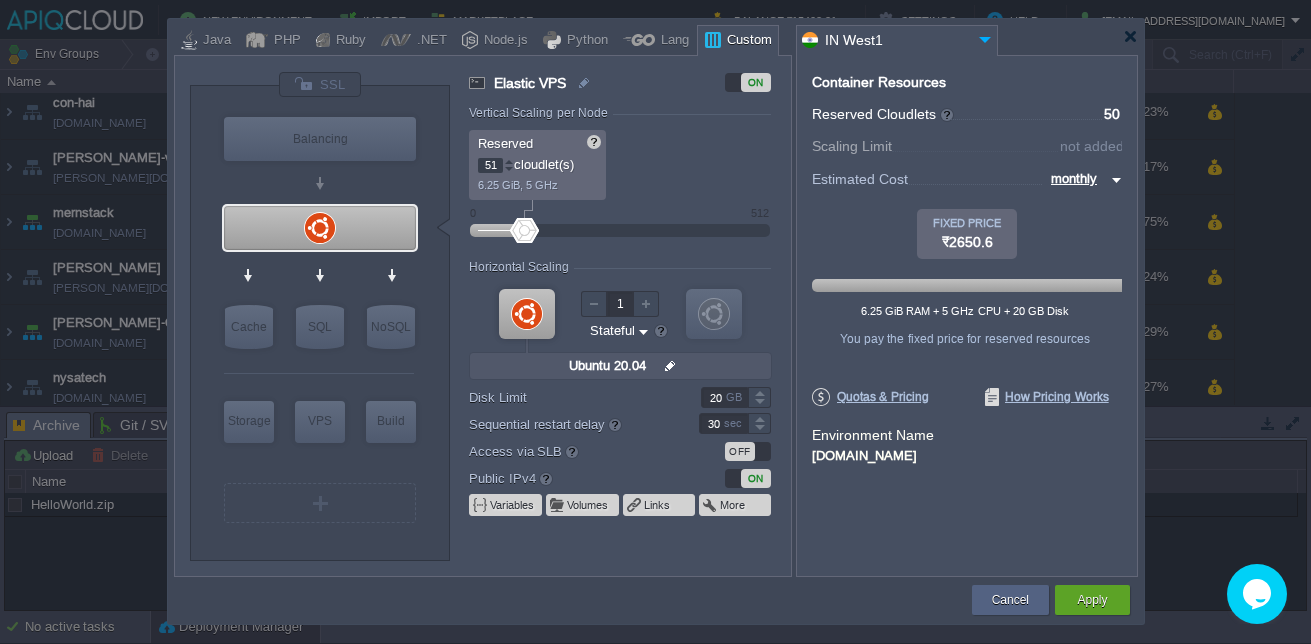 click at bounding box center [509, 161] 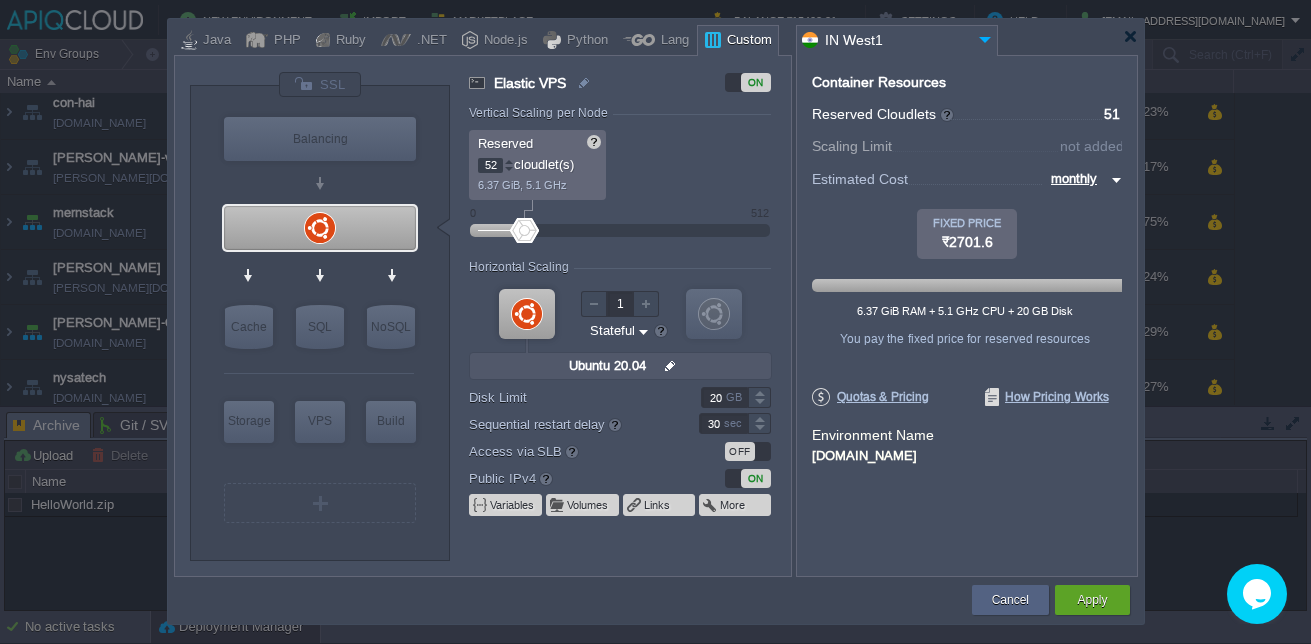 click at bounding box center [509, 161] 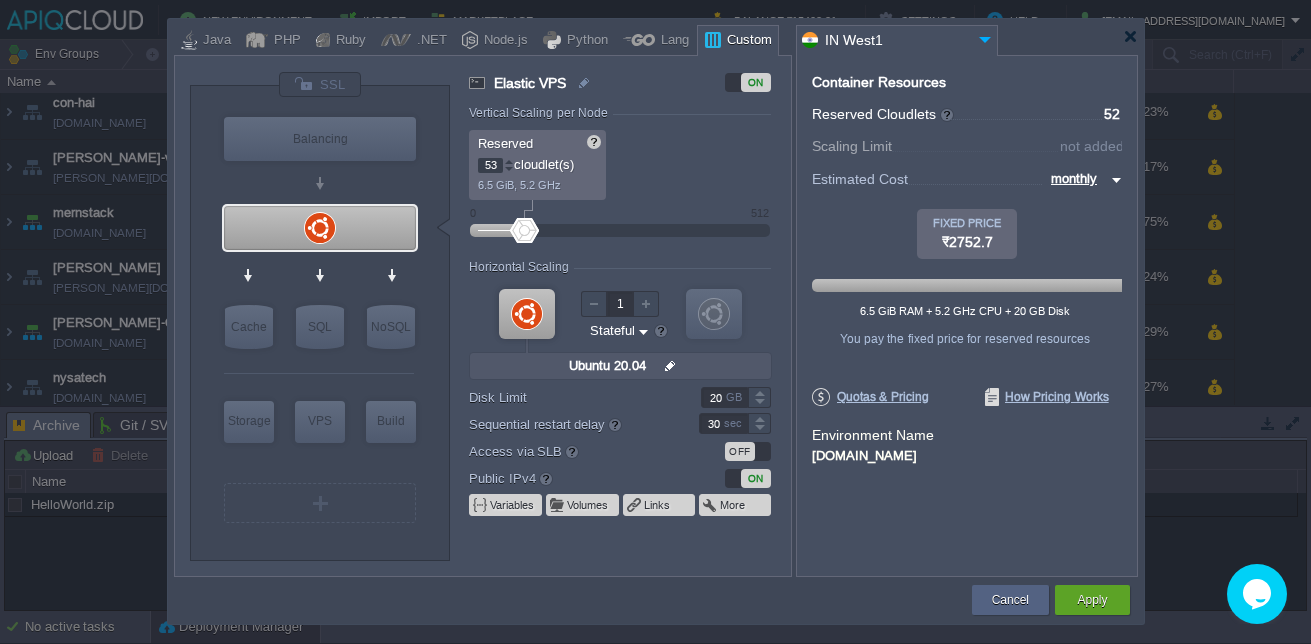 click at bounding box center [509, 161] 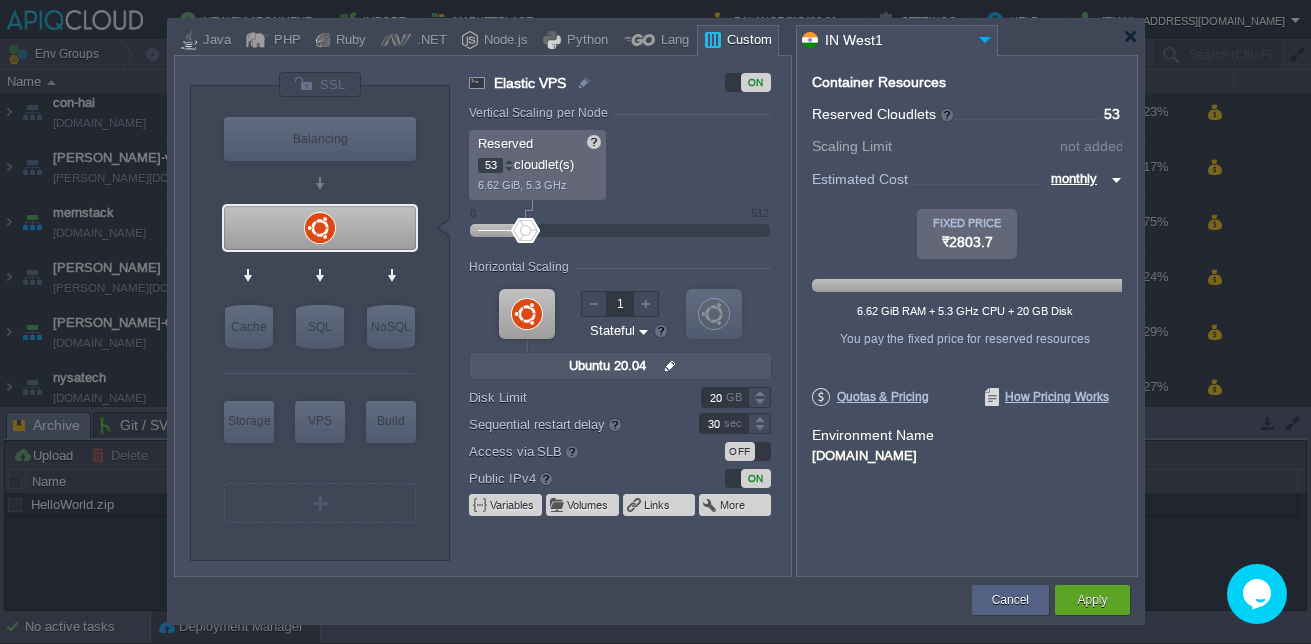 click at bounding box center (509, 165) 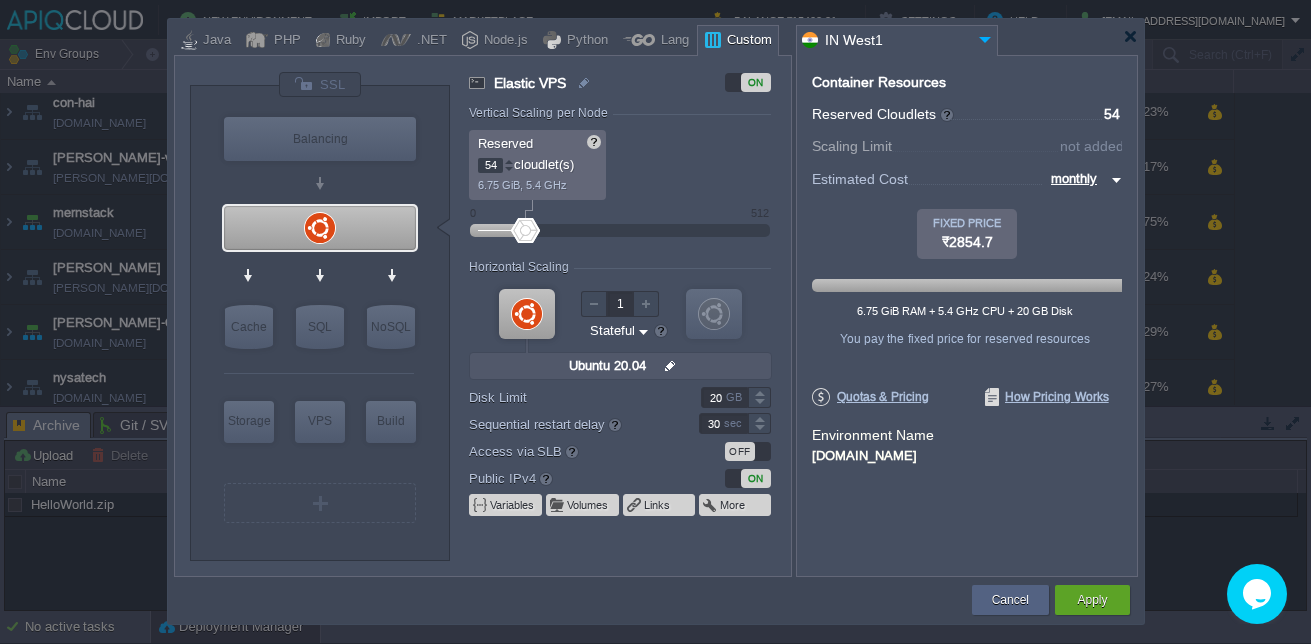 click at bounding box center [509, 161] 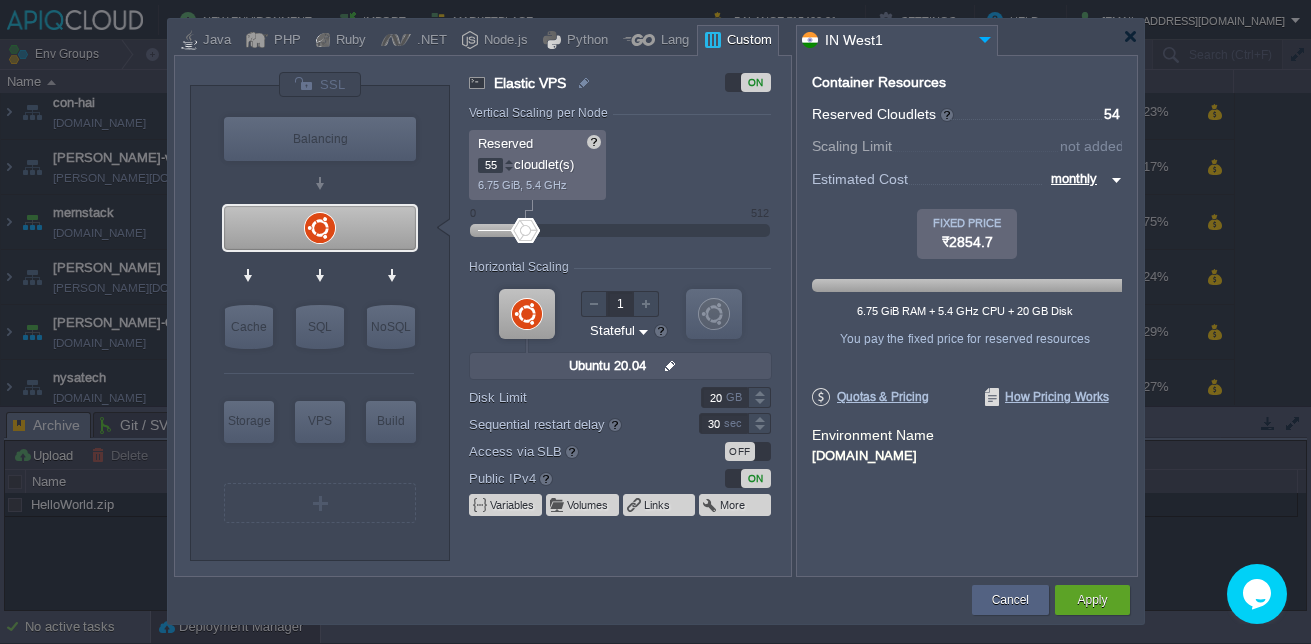 click at bounding box center [509, 161] 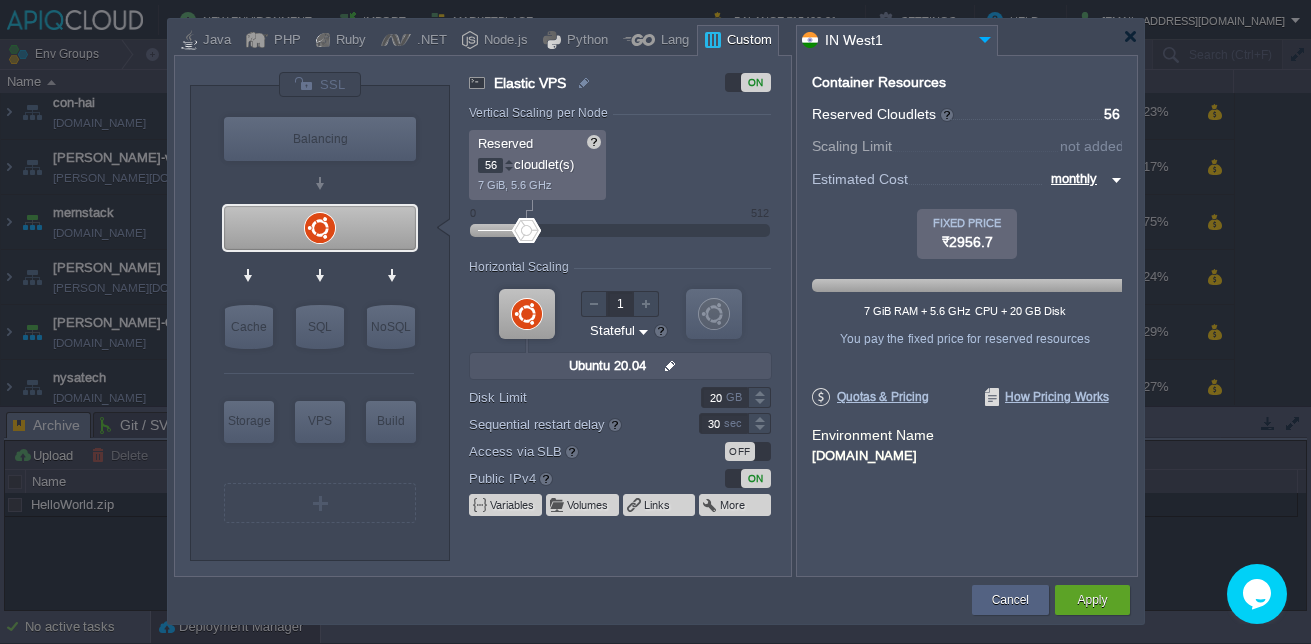 click at bounding box center [509, 161] 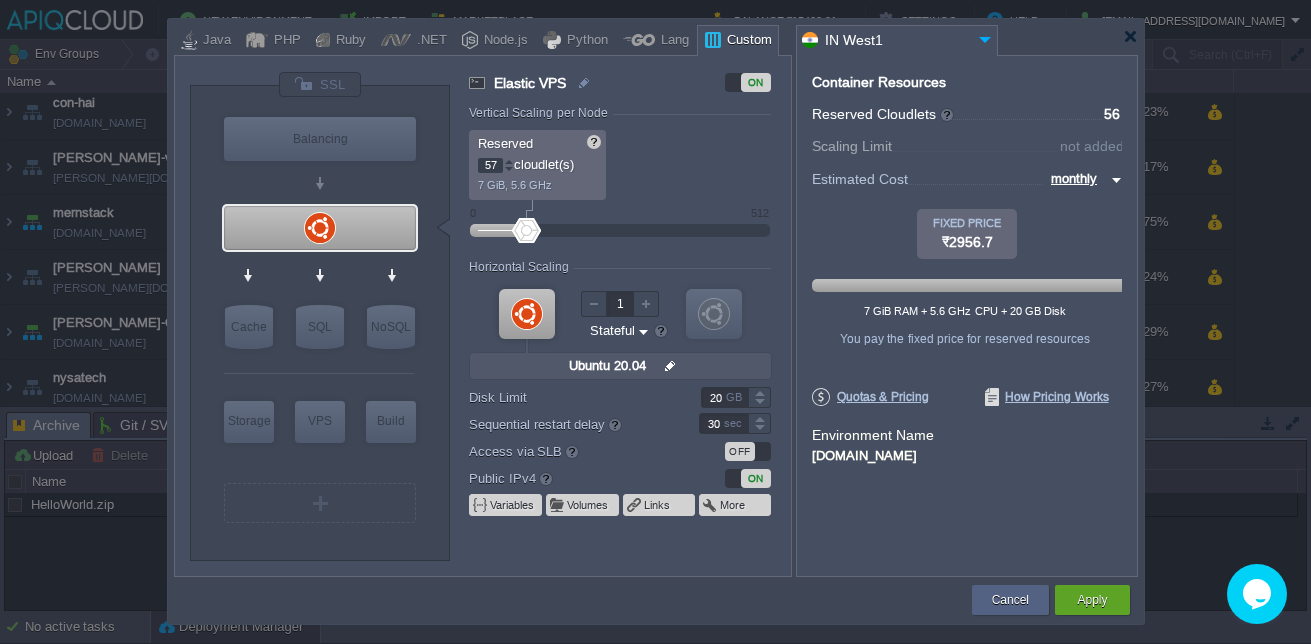 click at bounding box center [509, 161] 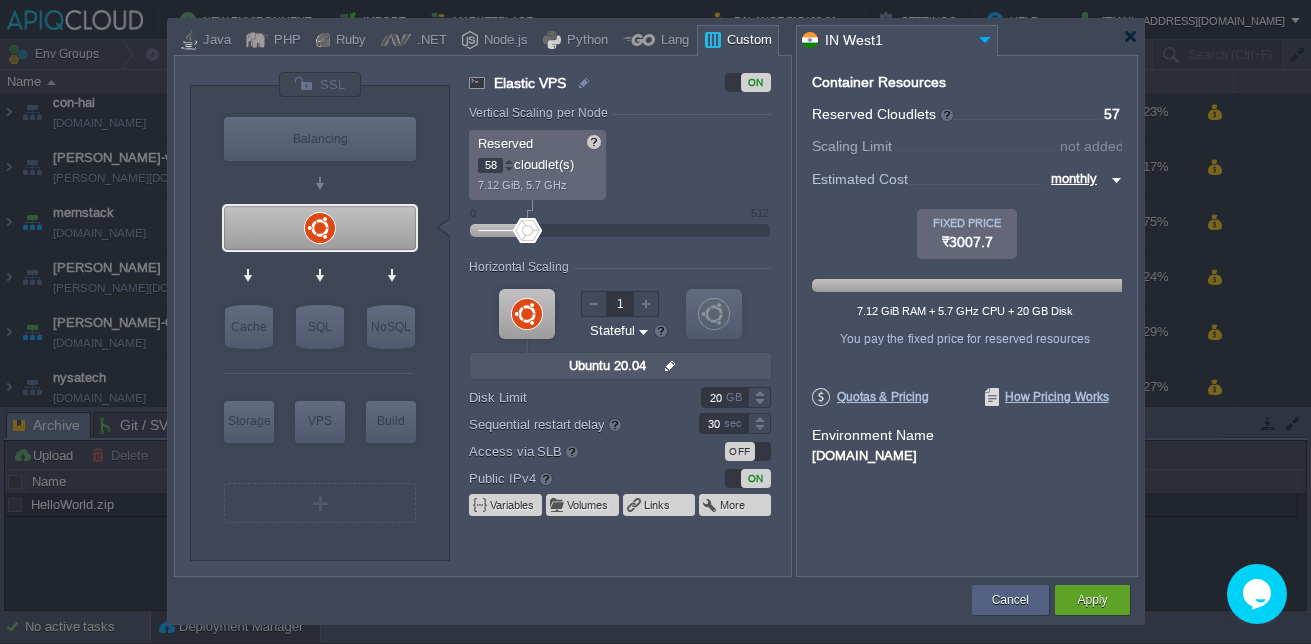 click at bounding box center (509, 161) 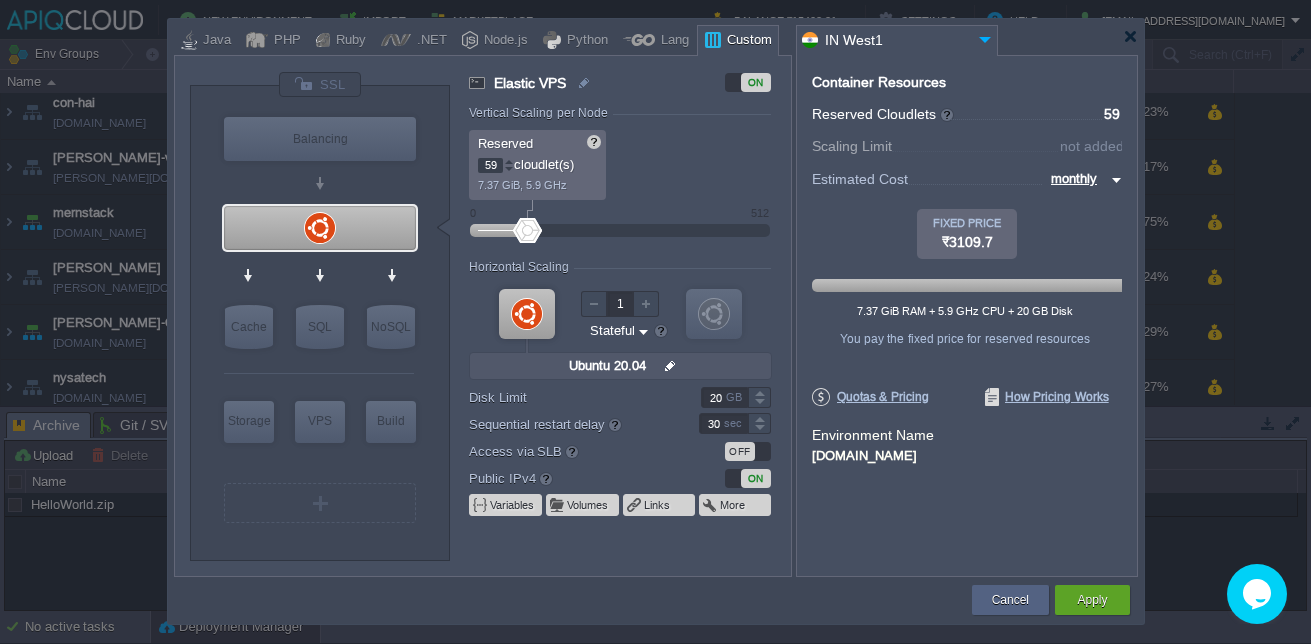 click at bounding box center [509, 161] 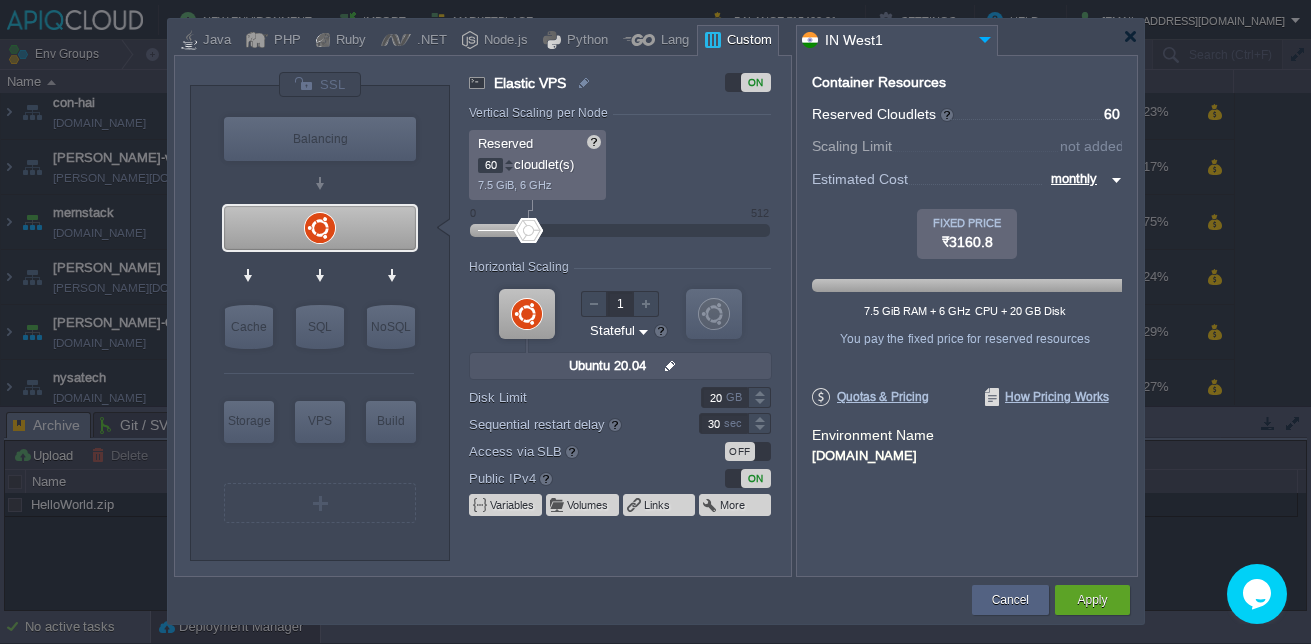 click at bounding box center (509, 161) 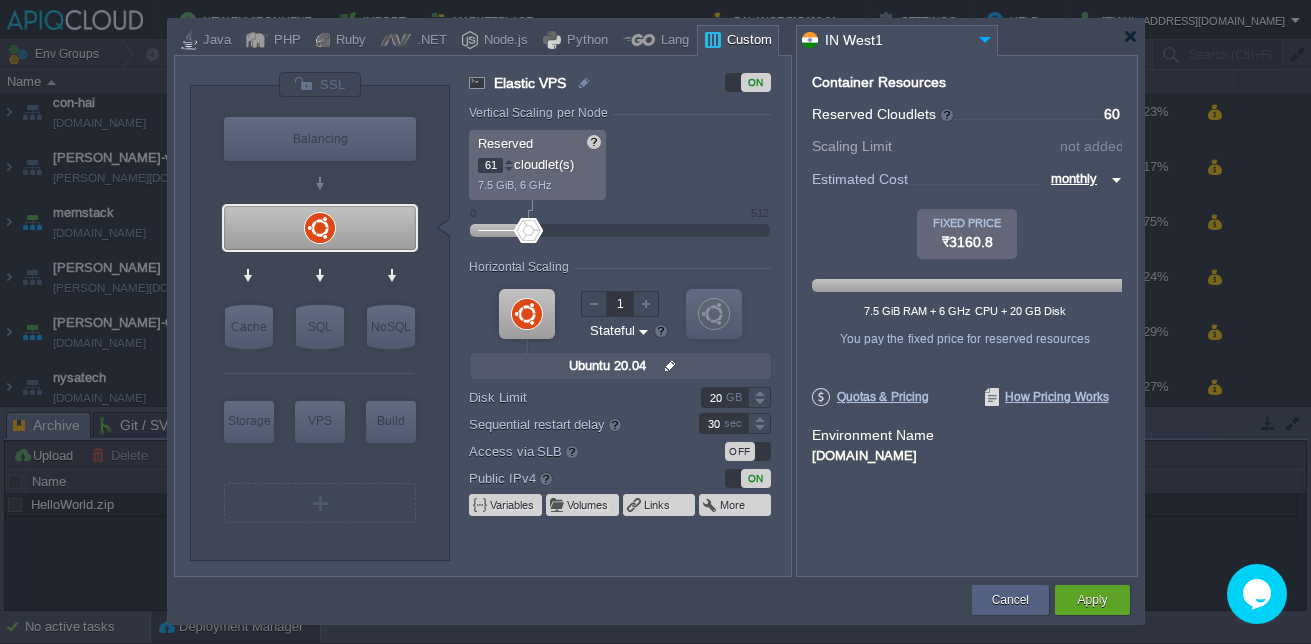 click at bounding box center (509, 161) 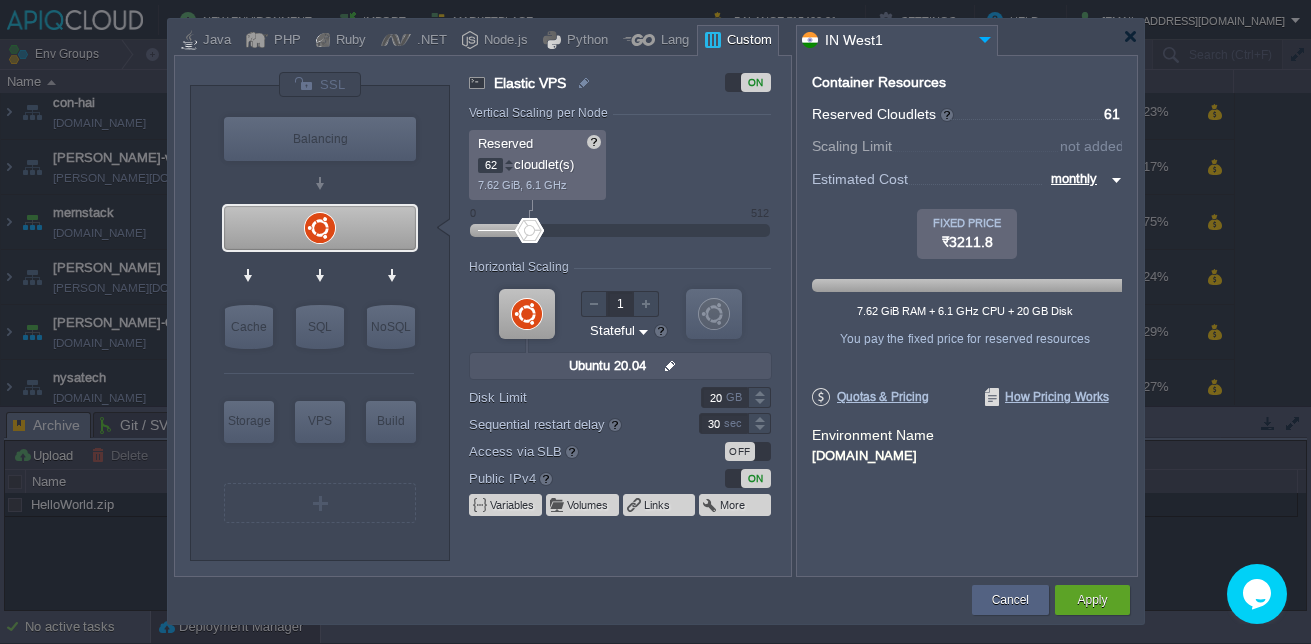 click at bounding box center [509, 161] 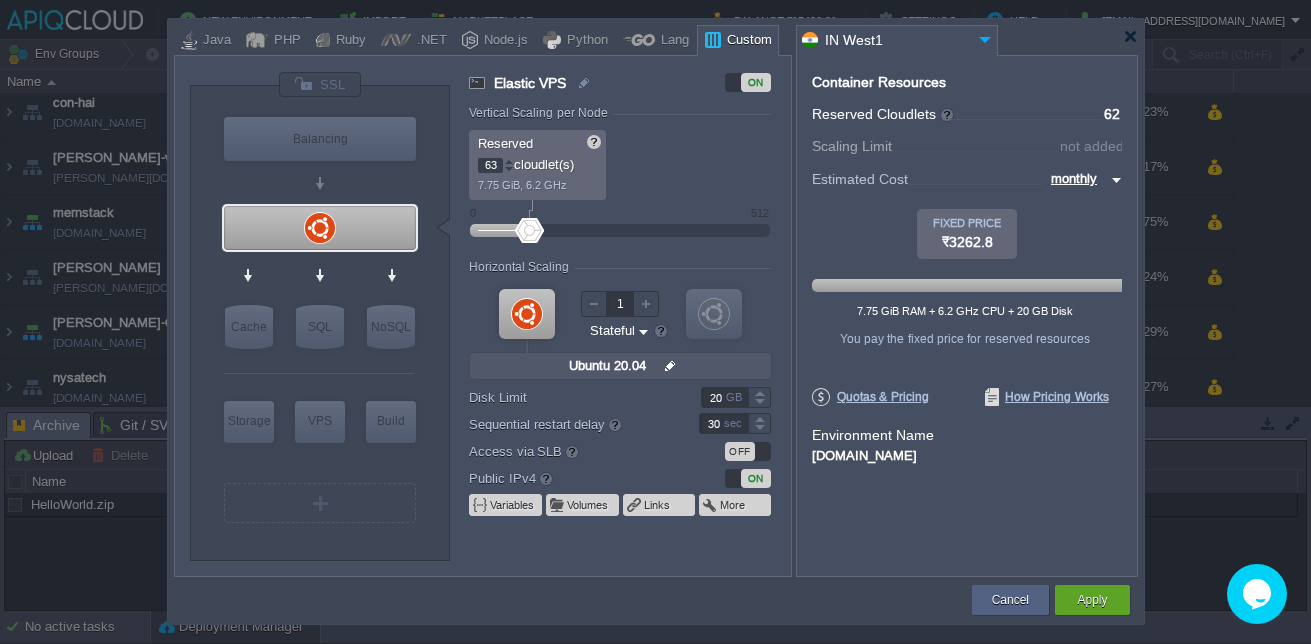 click at bounding box center [509, 161] 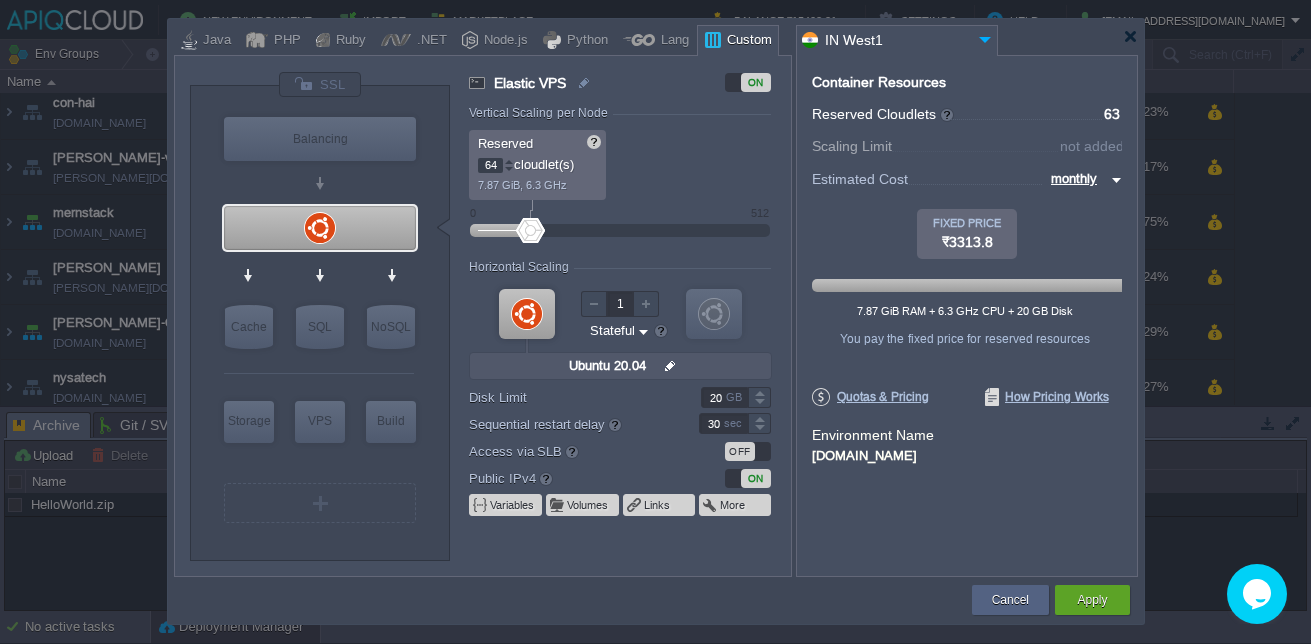 click at bounding box center (509, 161) 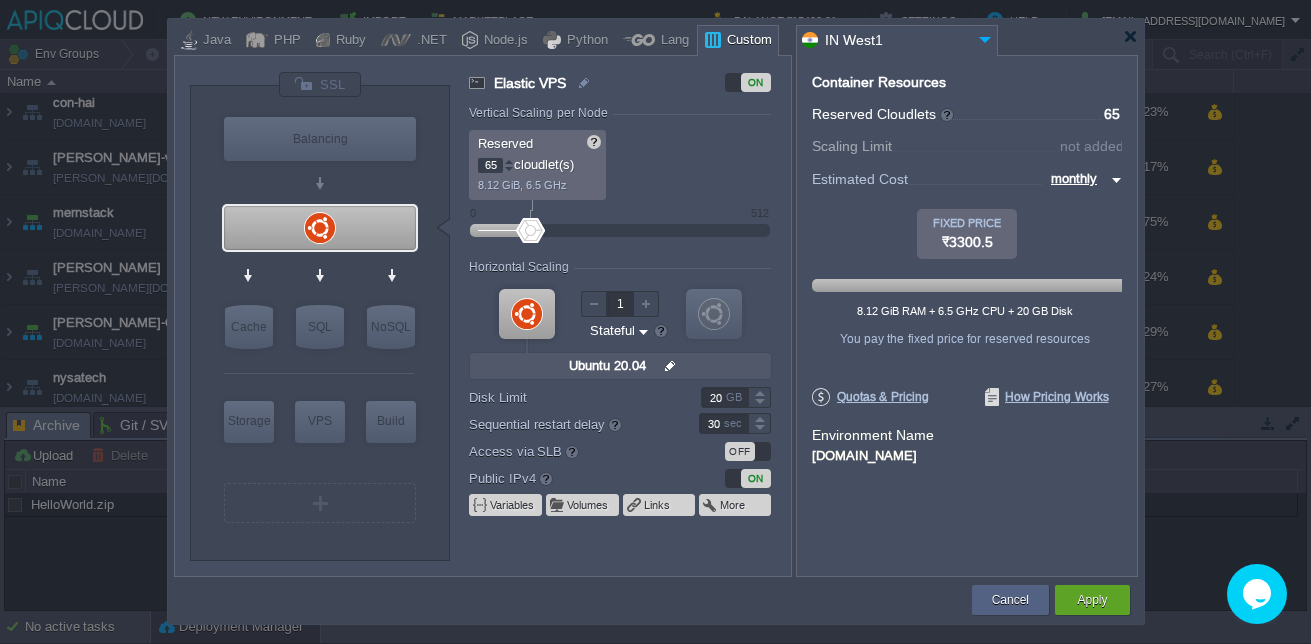 click at bounding box center (509, 161) 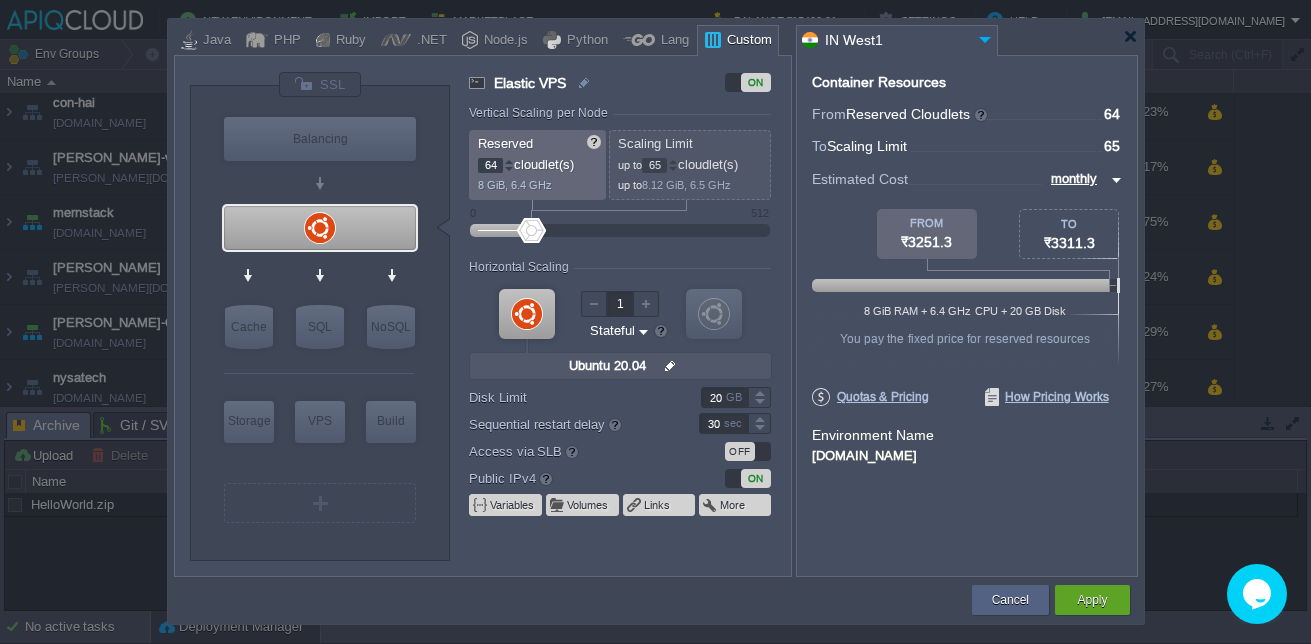 click at bounding box center (509, 169) 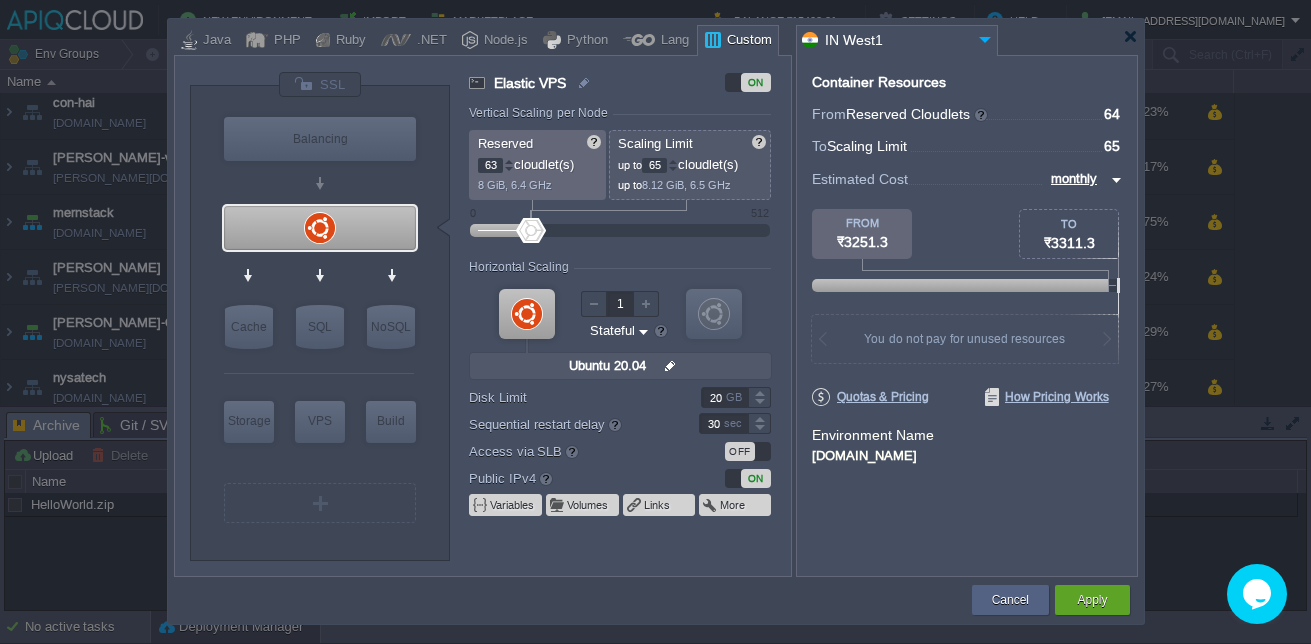click at bounding box center (509, 169) 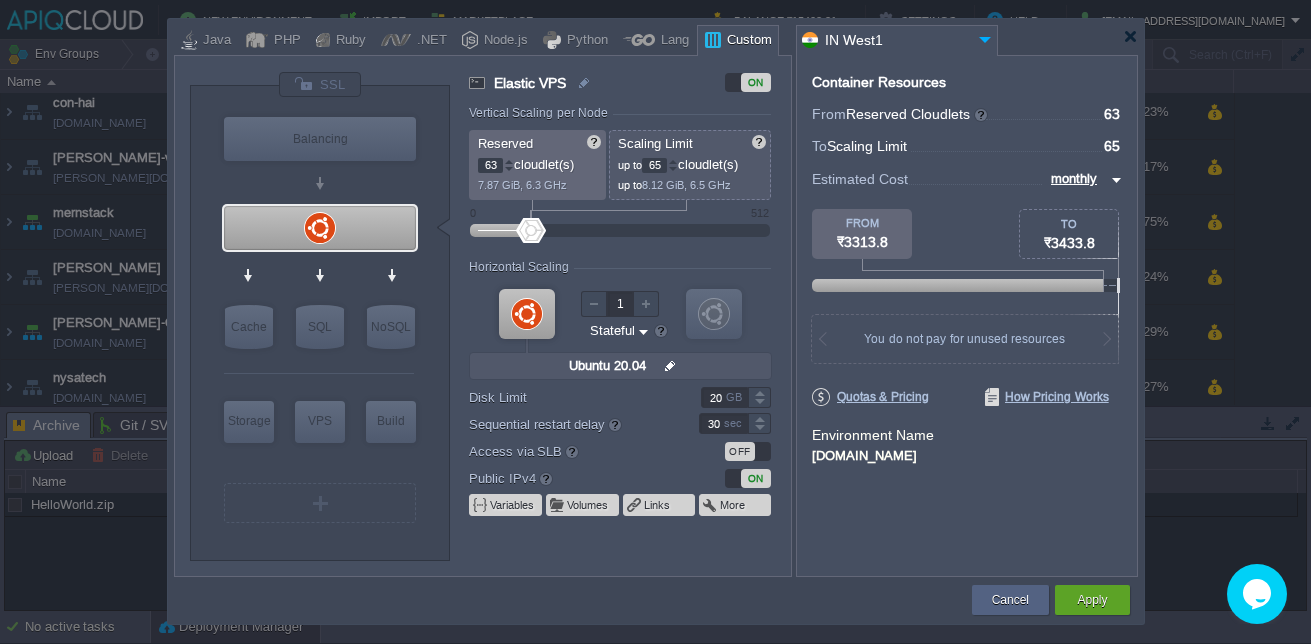 type on "64" 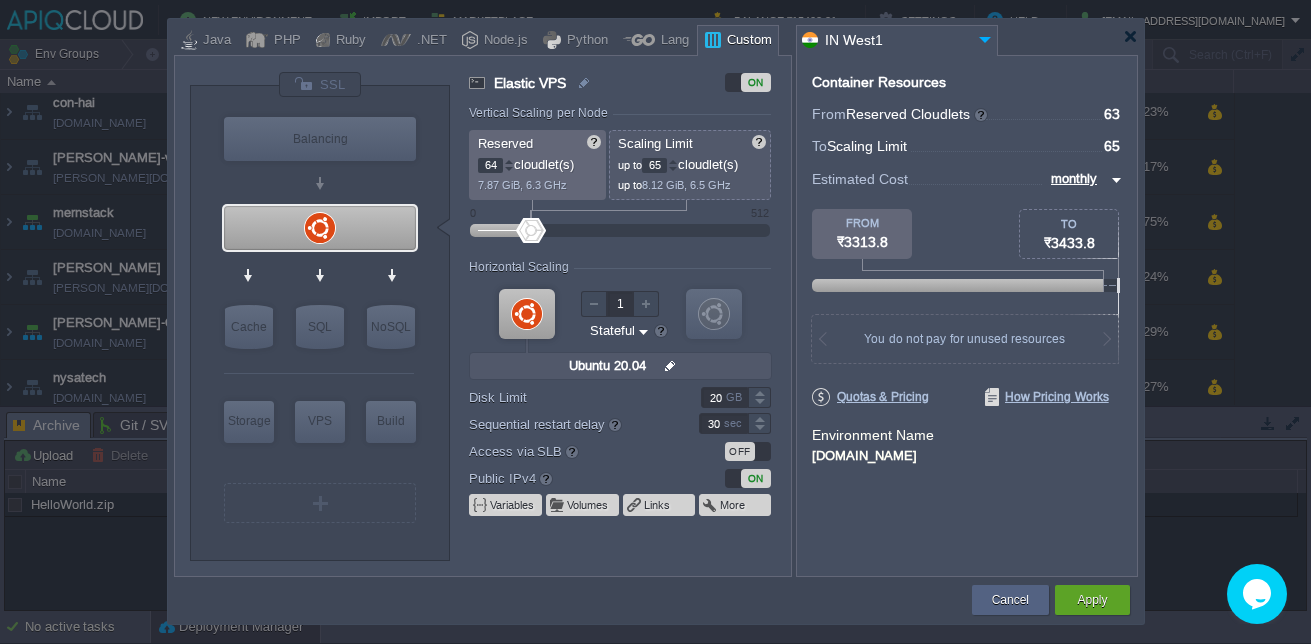 click at bounding box center [509, 161] 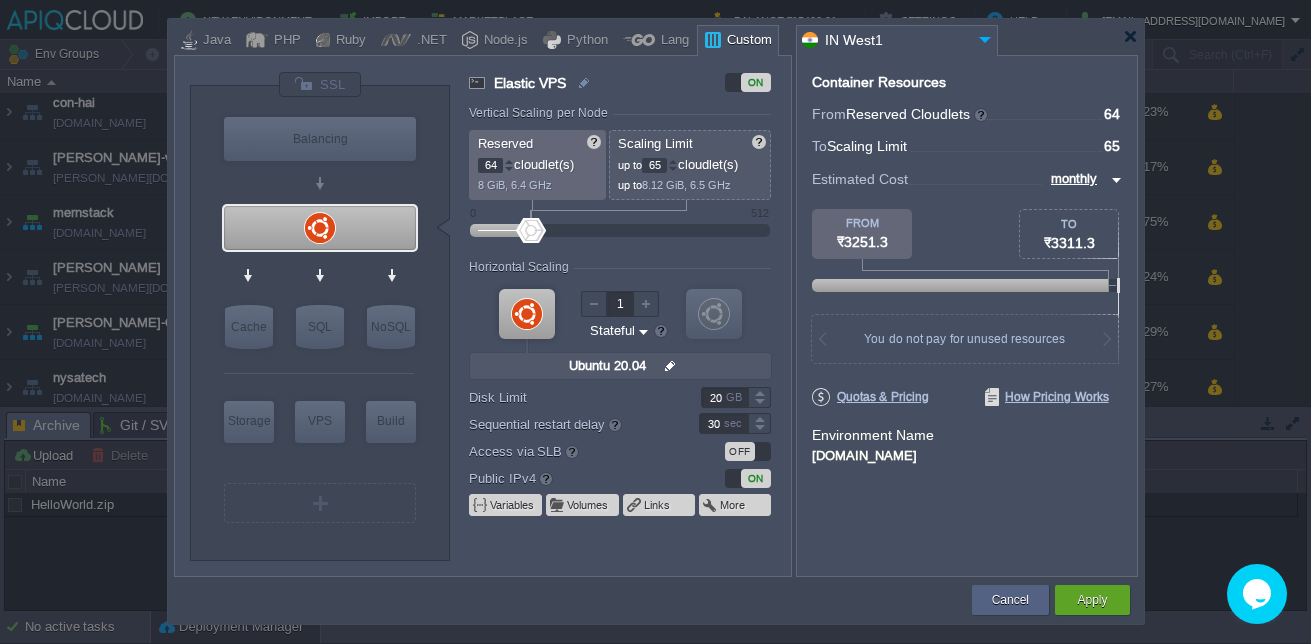 drag, startPoint x: 499, startPoint y: 162, endPoint x: 466, endPoint y: 162, distance: 33 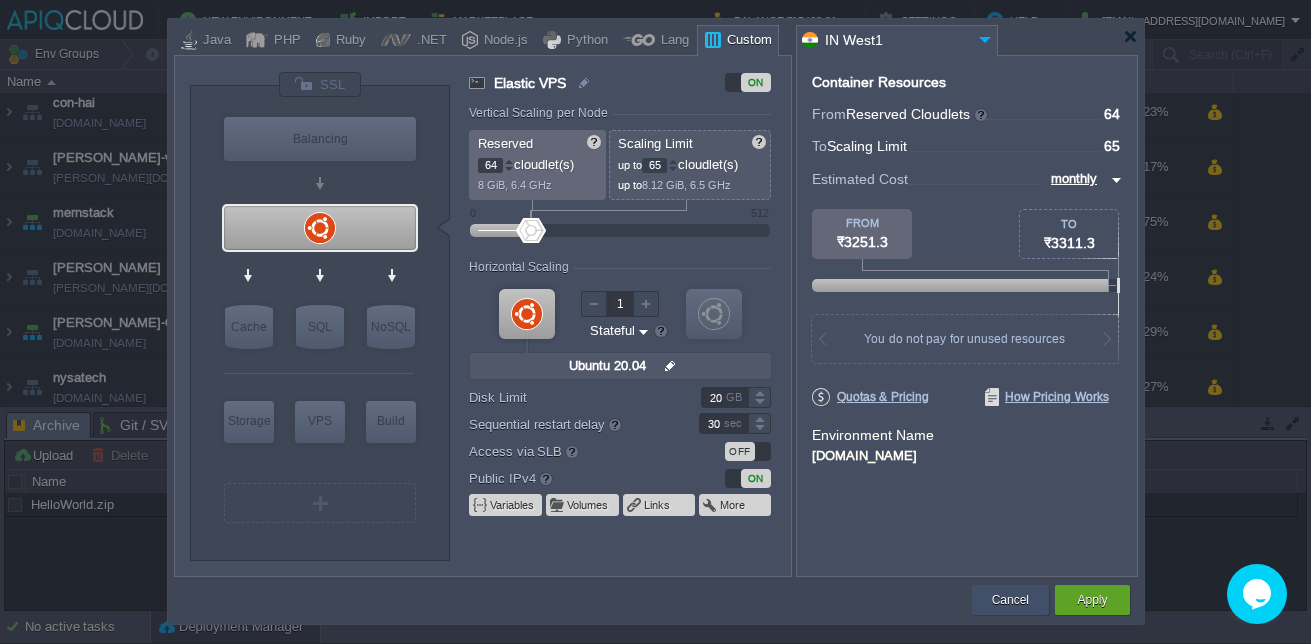click on "Cancel" at bounding box center (1010, 600) 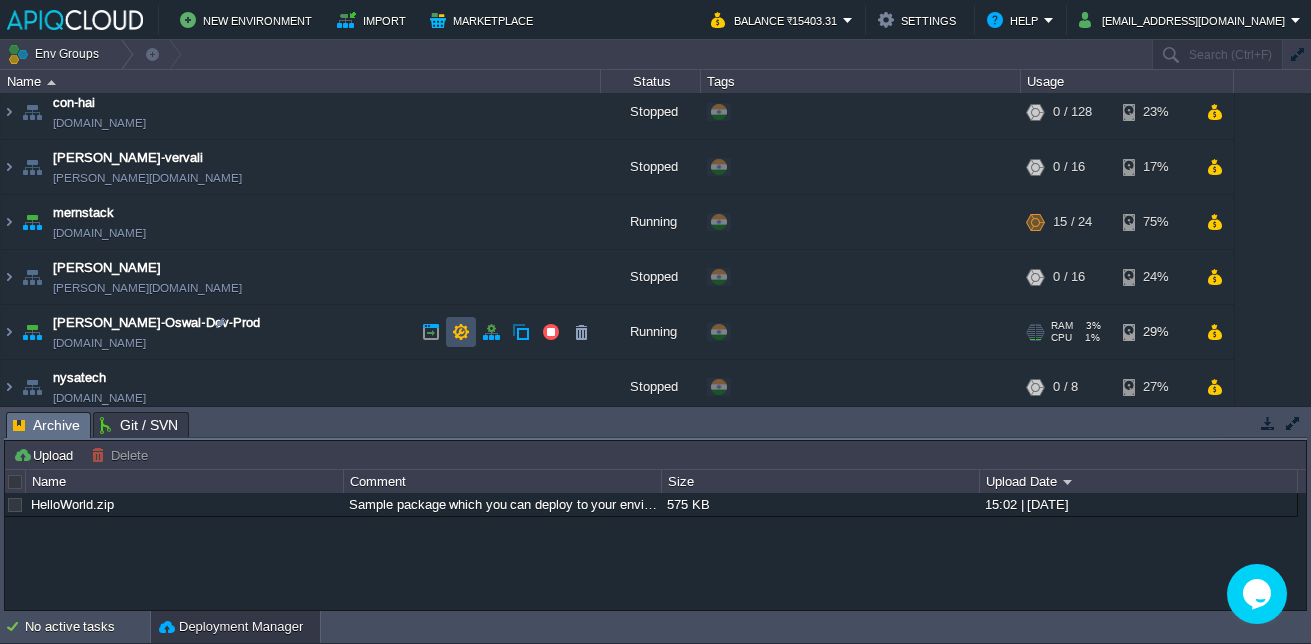 click at bounding box center (461, 332) 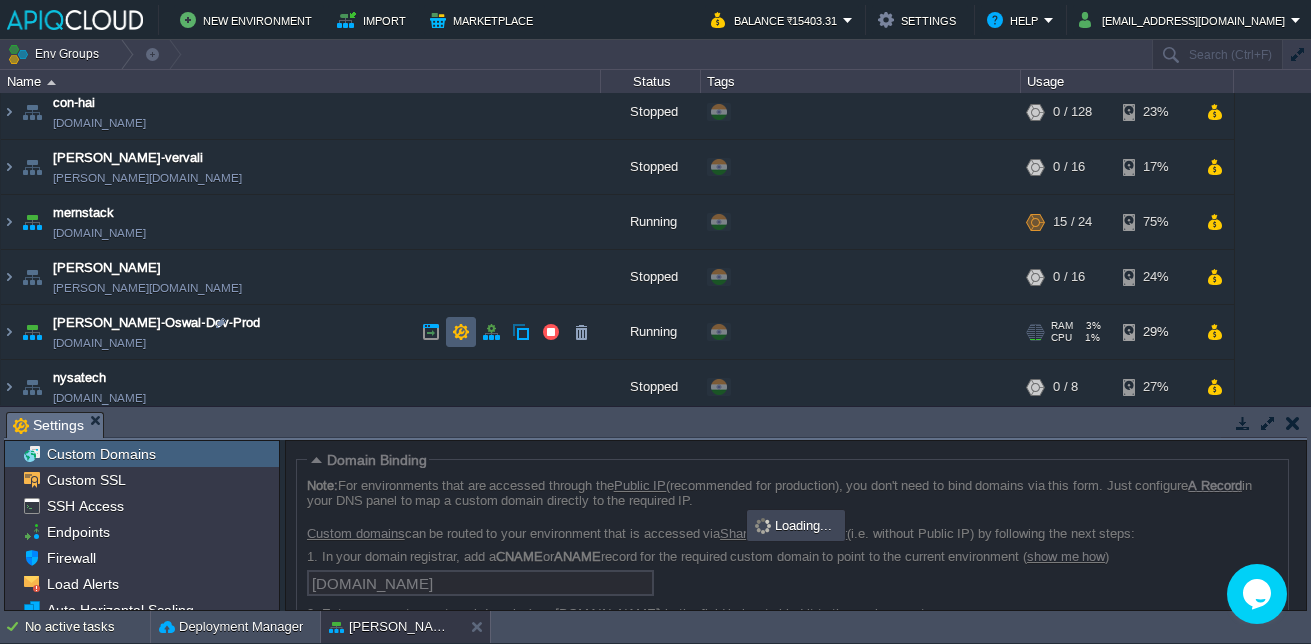 scroll, scrollTop: 121, scrollLeft: 0, axis: vertical 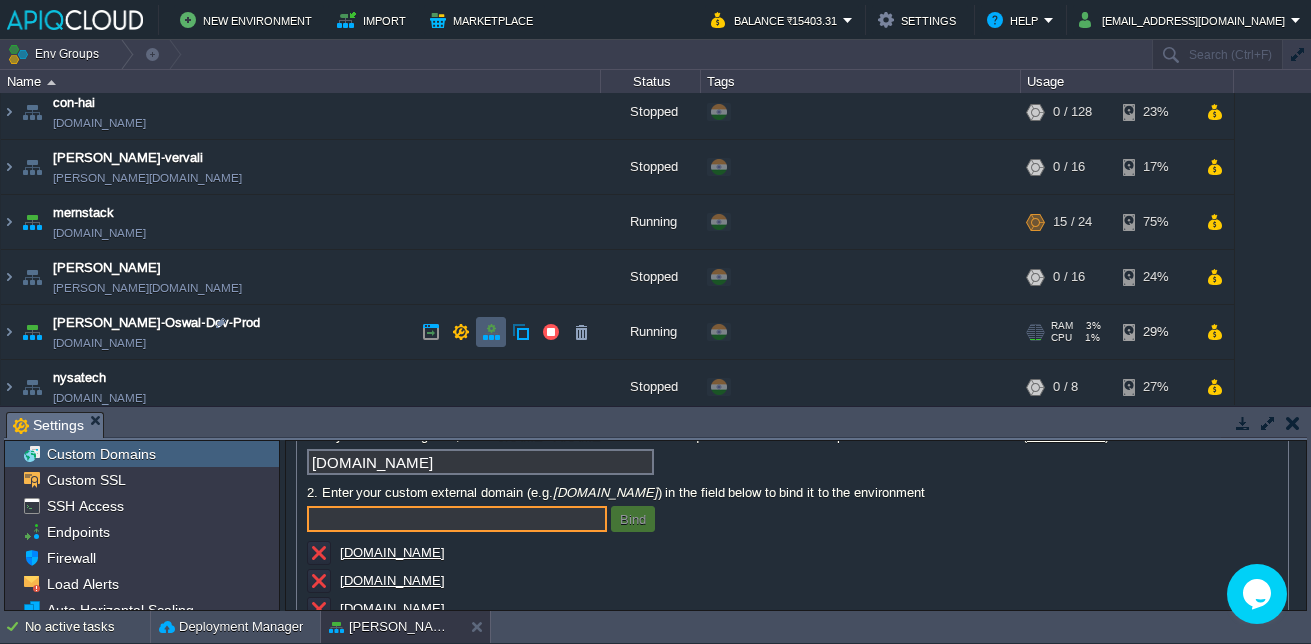 click at bounding box center (491, 332) 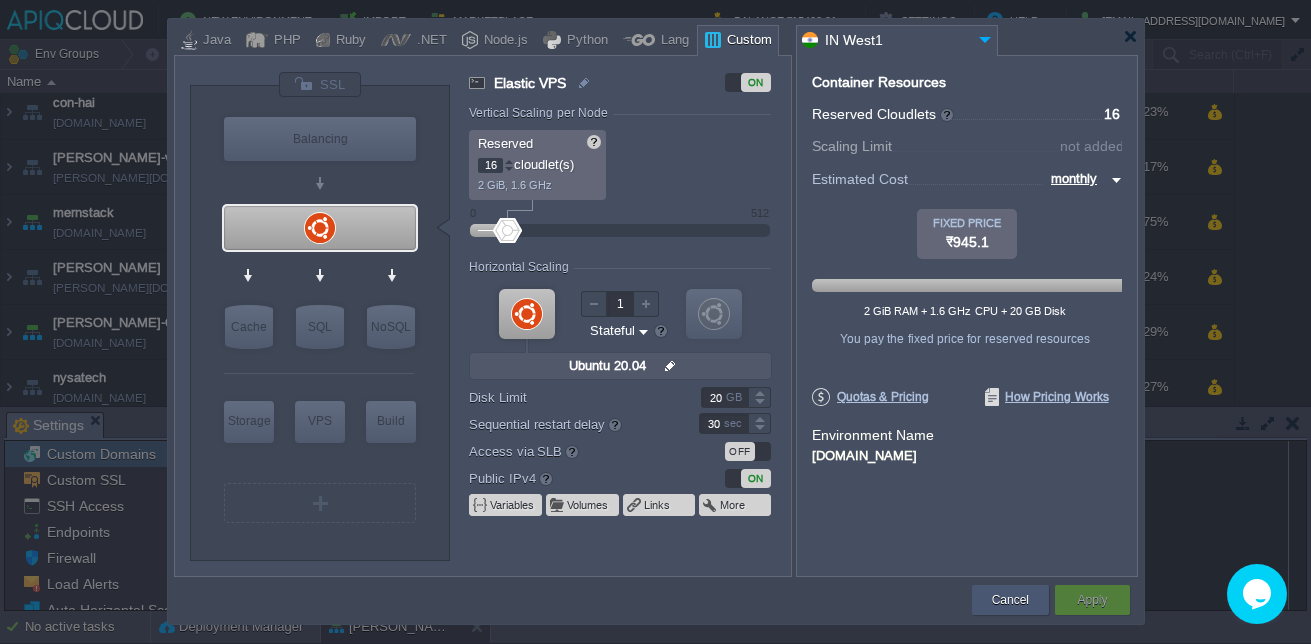 click on "Cancel" at bounding box center [1010, 600] 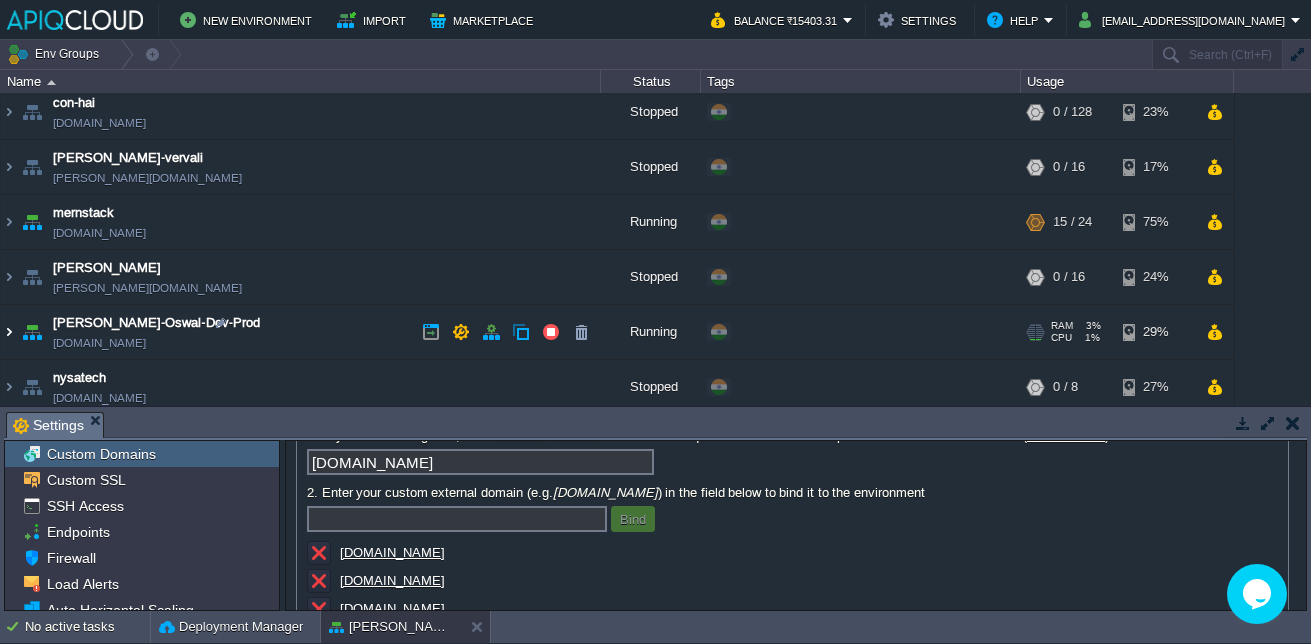 click at bounding box center (9, 332) 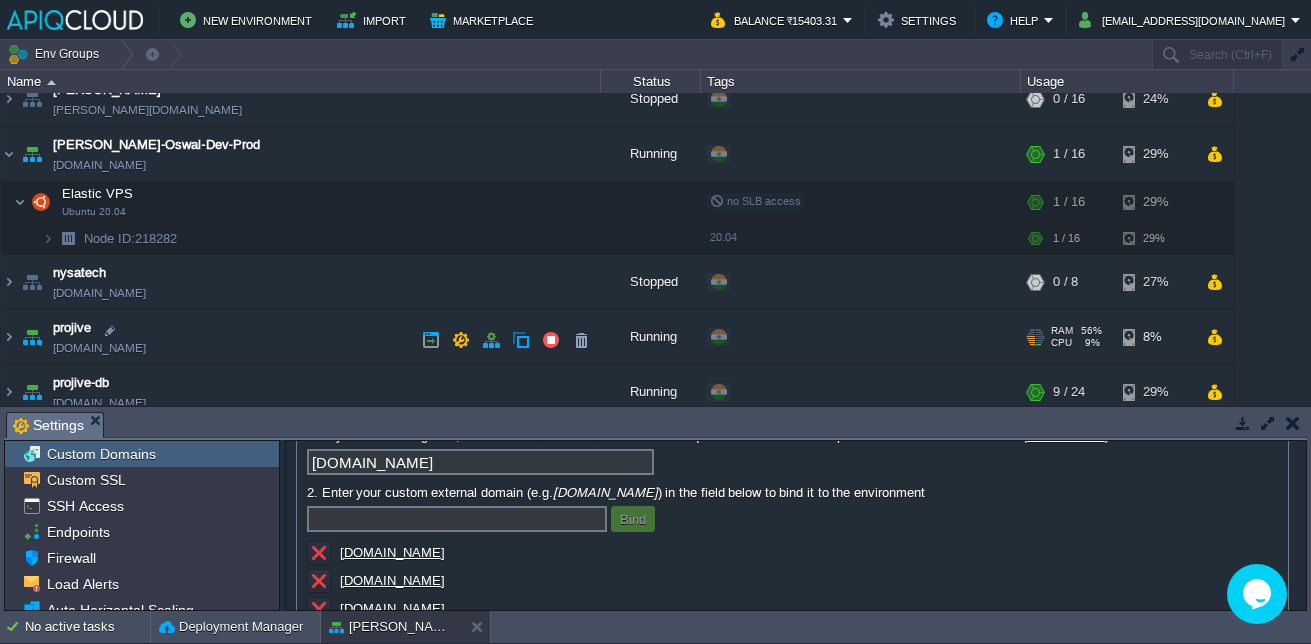 scroll, scrollTop: 244, scrollLeft: 0, axis: vertical 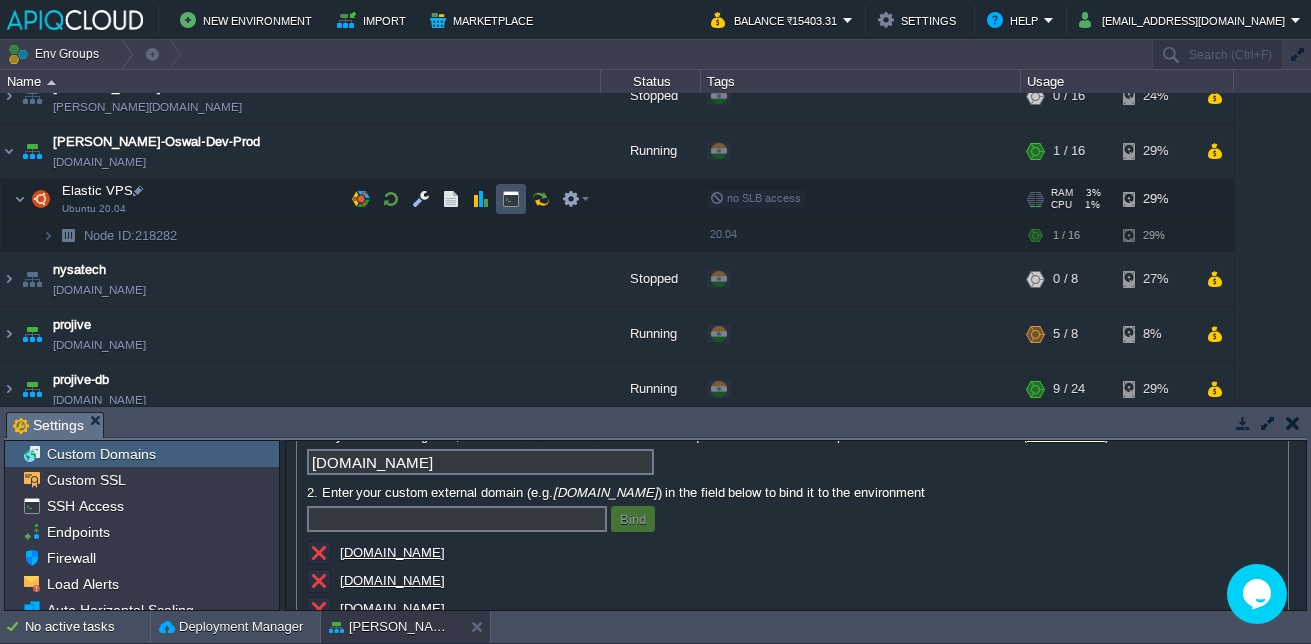 click at bounding box center [511, 199] 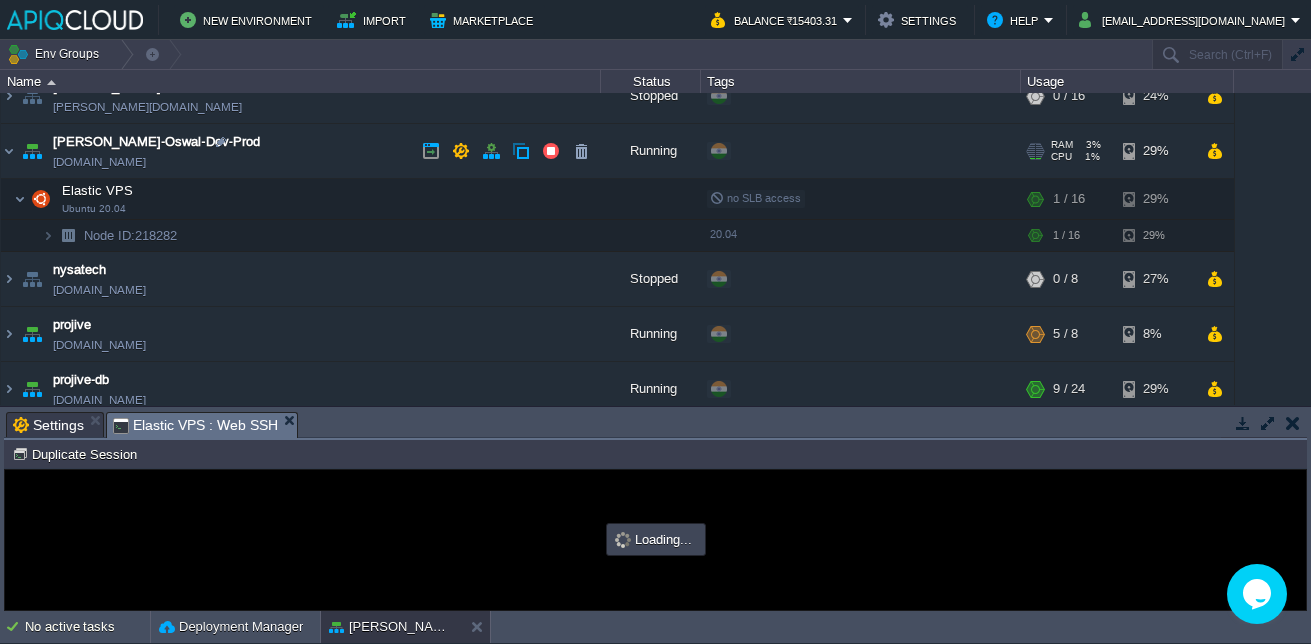 scroll, scrollTop: 0, scrollLeft: 0, axis: both 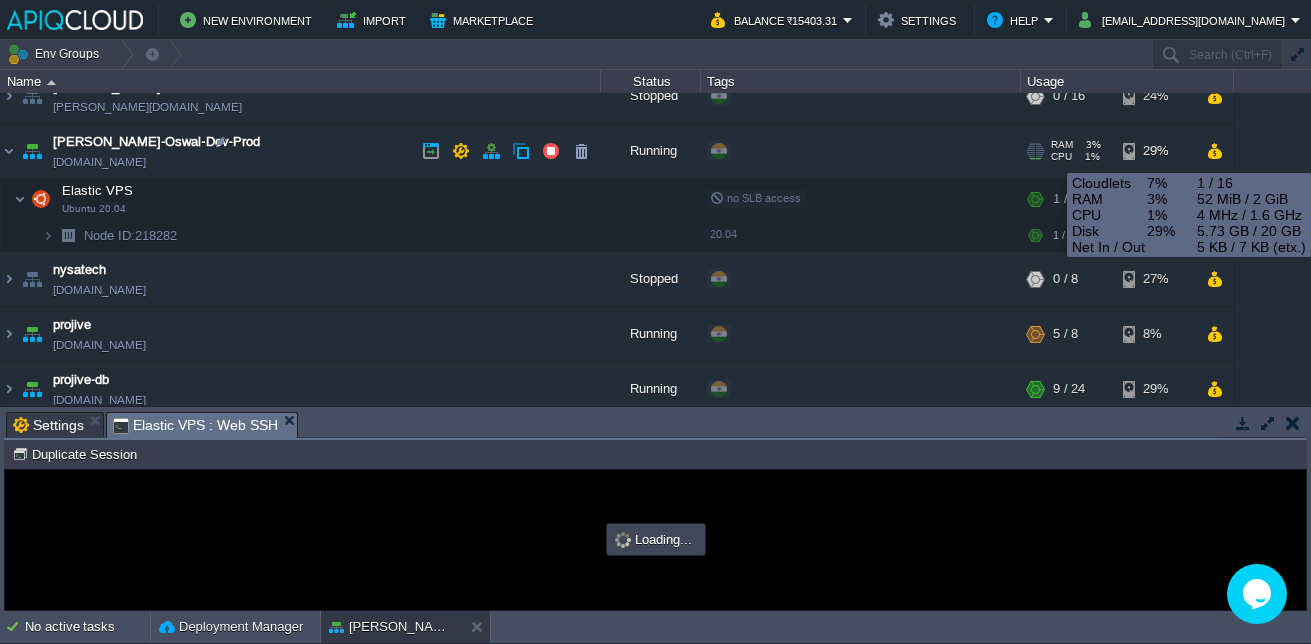 type on "#000000" 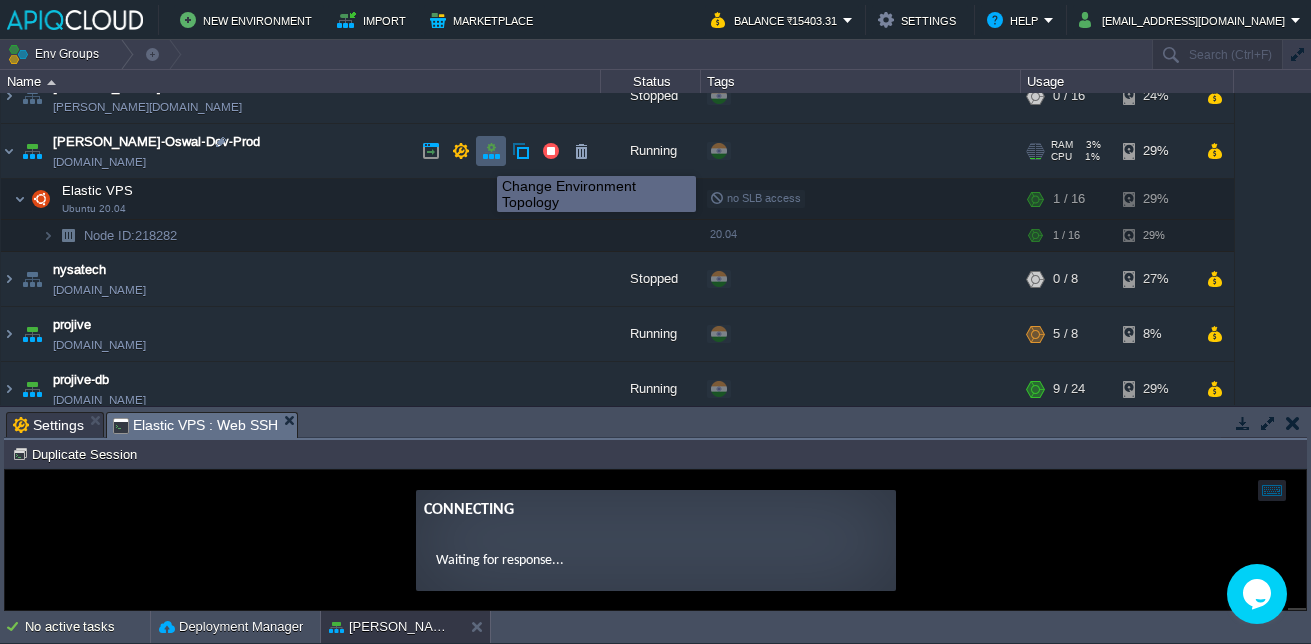 click at bounding box center [491, 151] 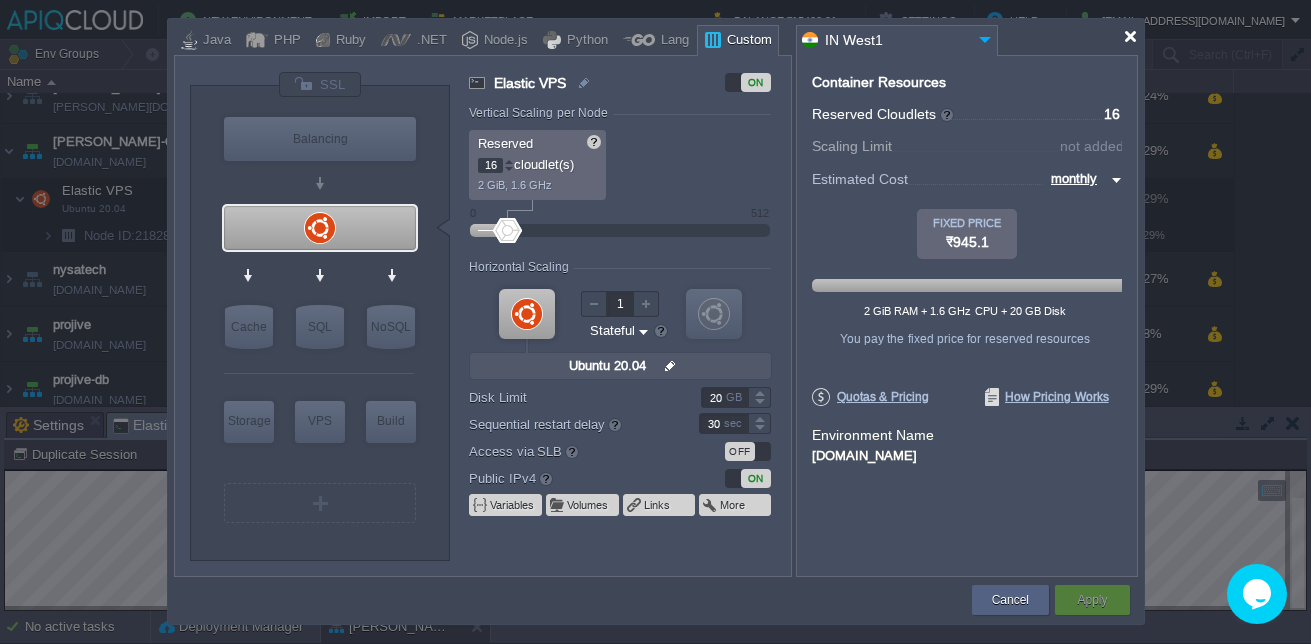 click at bounding box center [1130, 36] 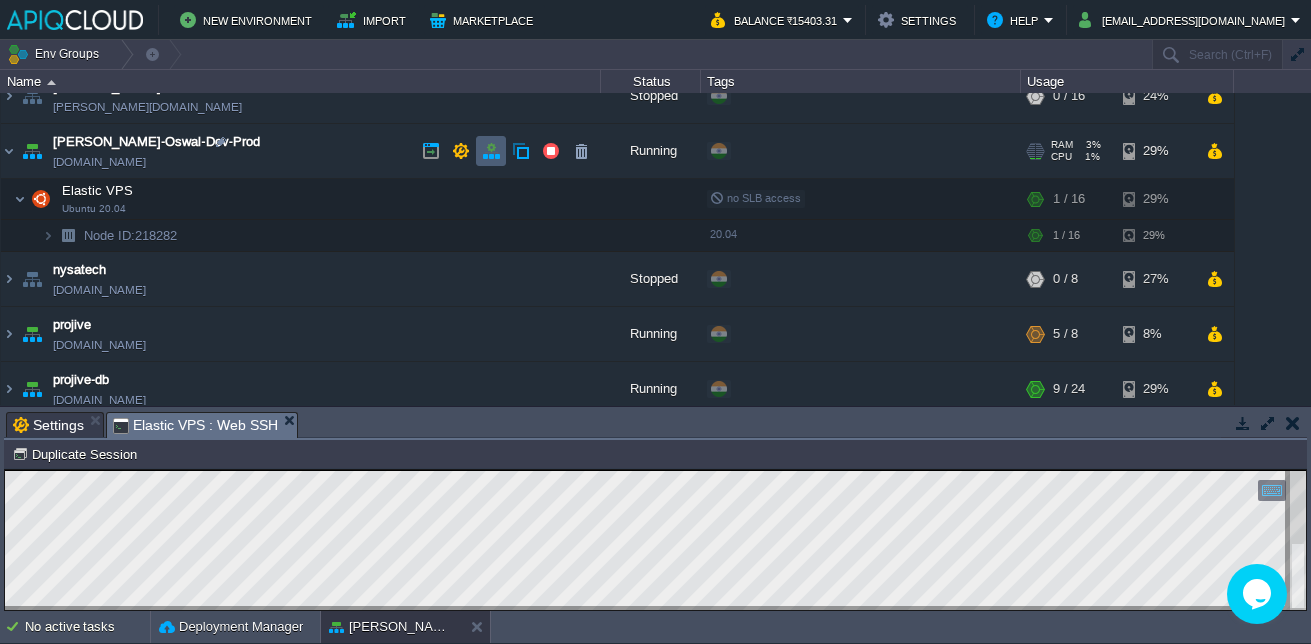 click at bounding box center (491, 151) 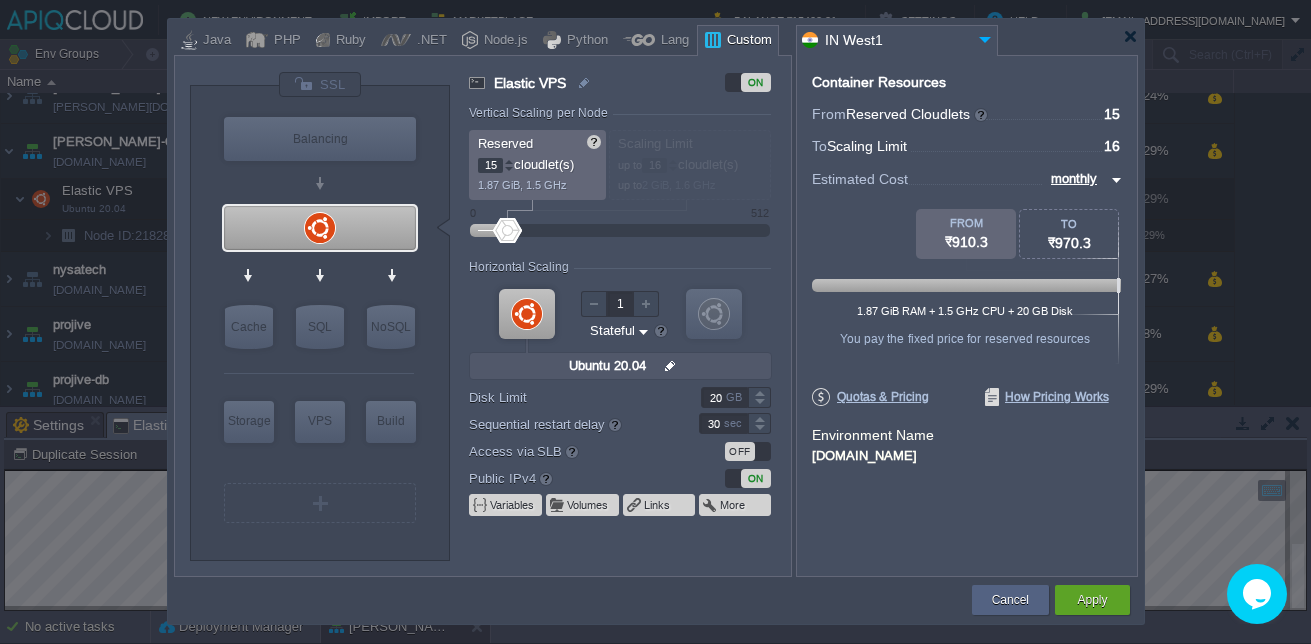 click at bounding box center [509, 169] 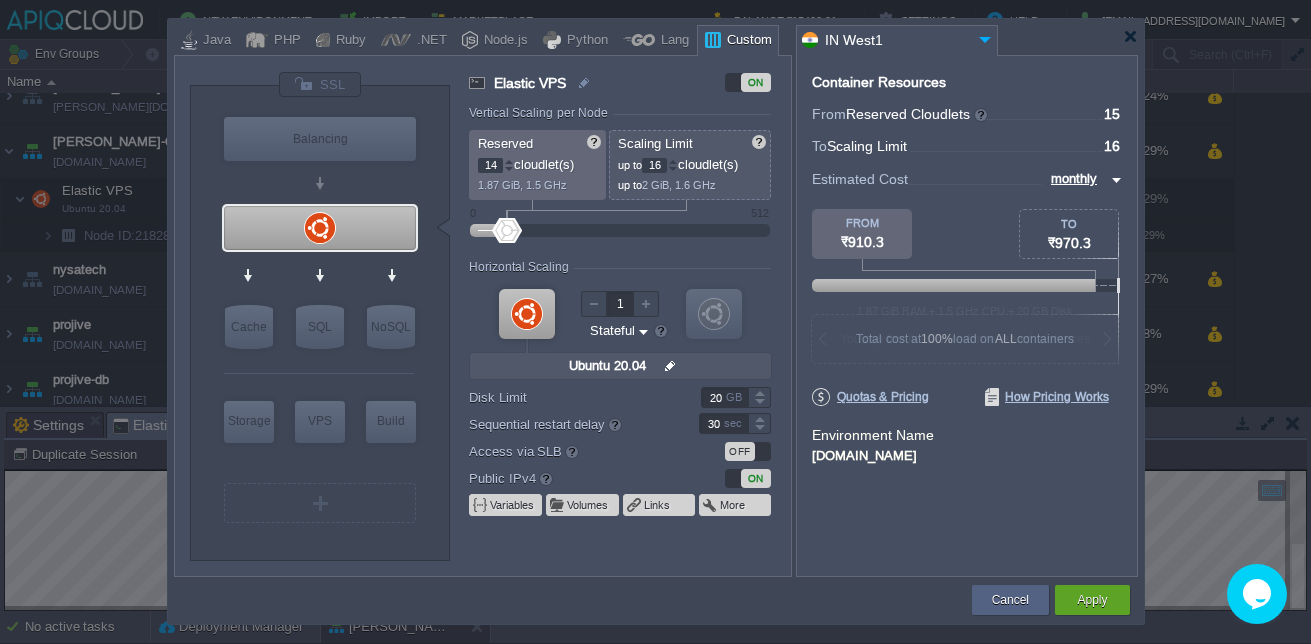 click at bounding box center (509, 169) 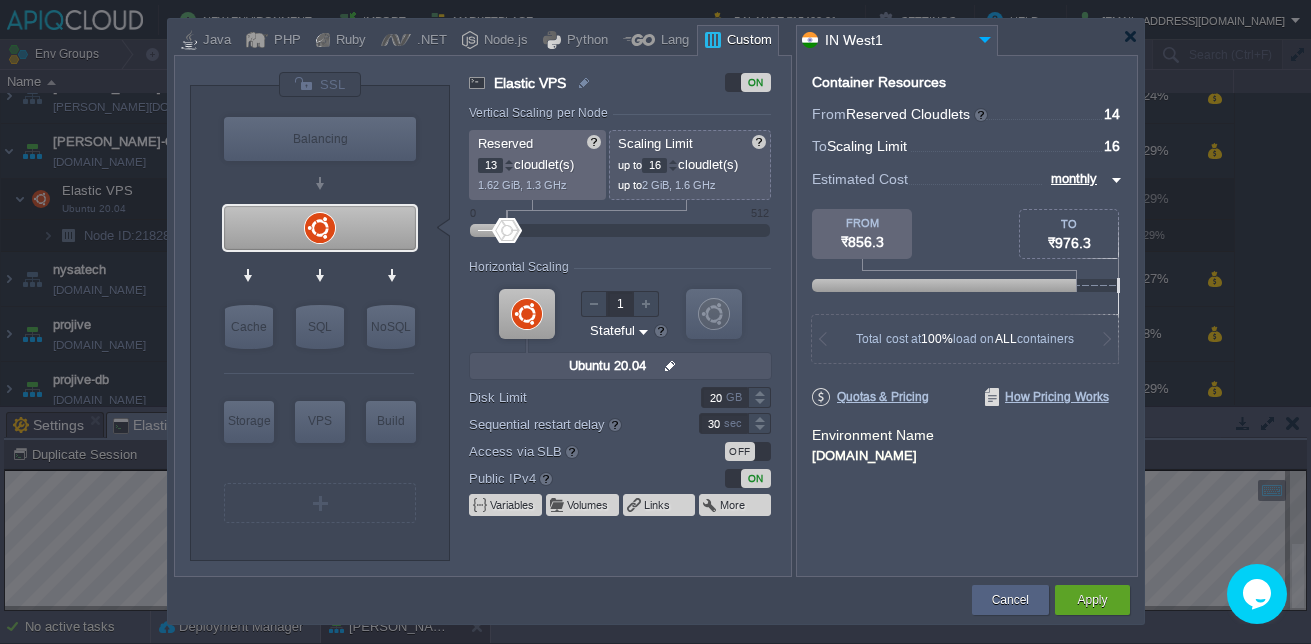 click at bounding box center [509, 169] 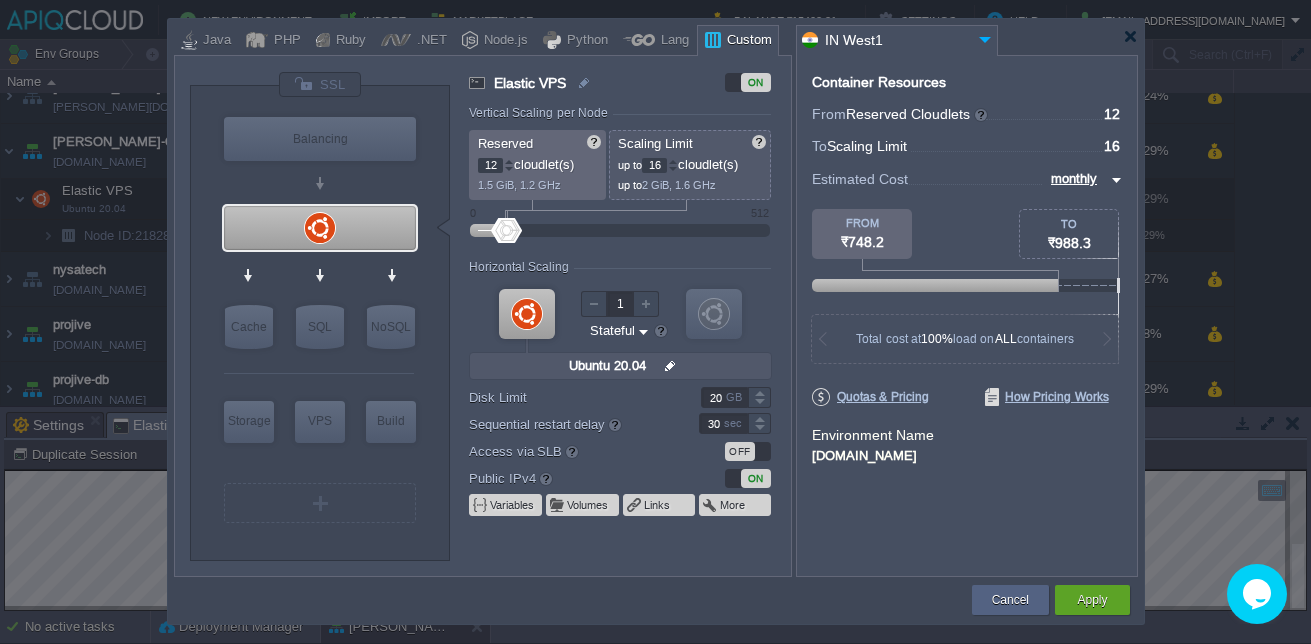 click at bounding box center (509, 169) 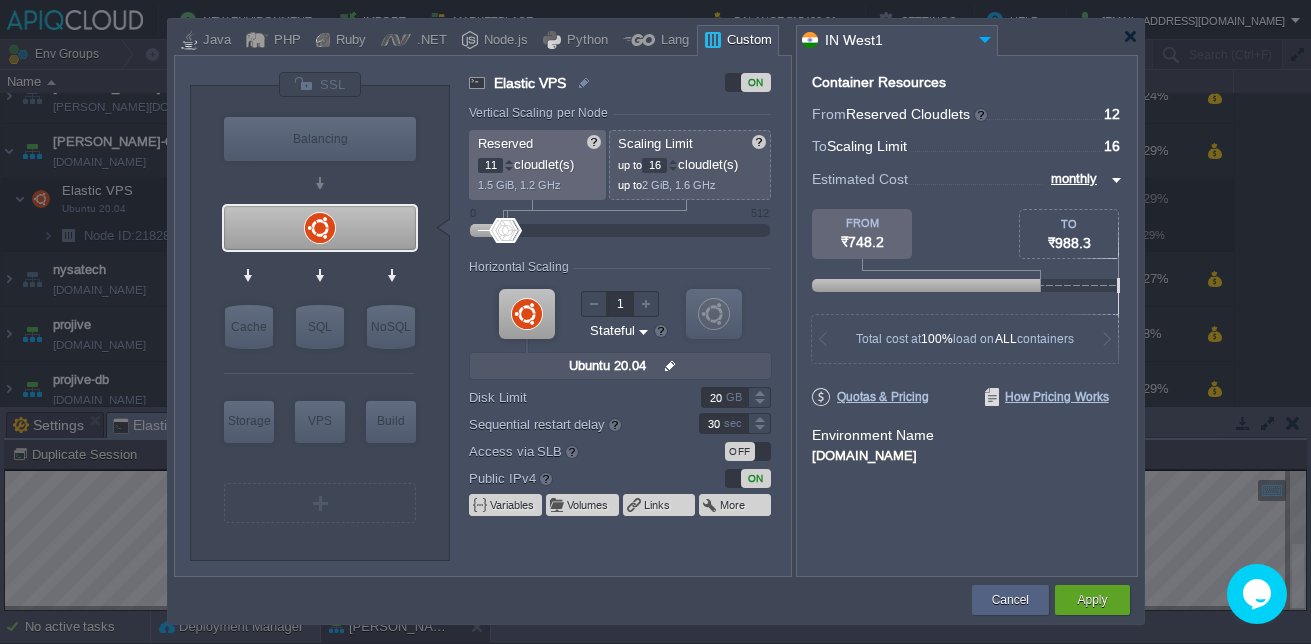 click at bounding box center (509, 169) 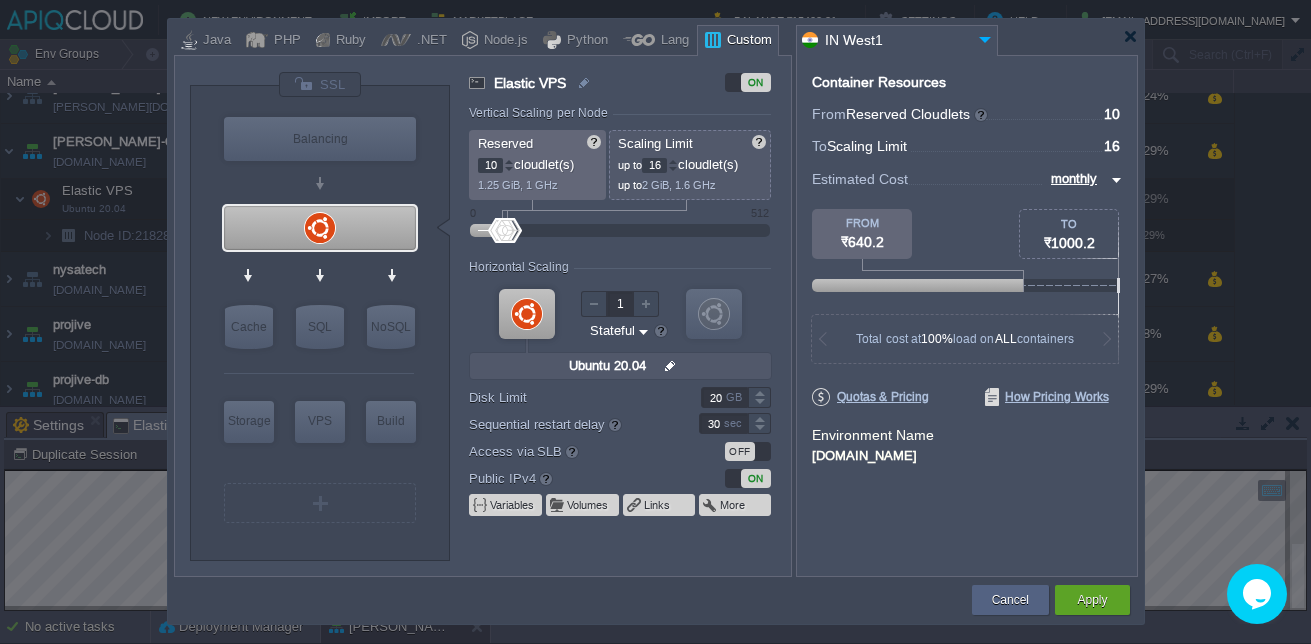 click at bounding box center (509, 169) 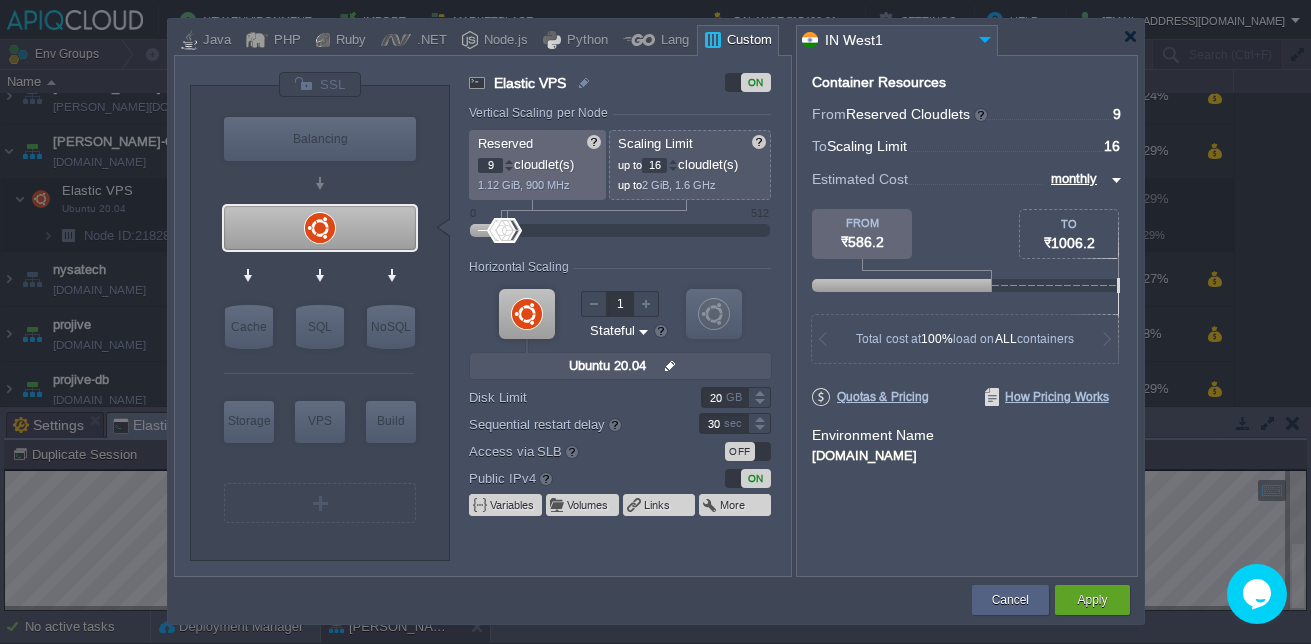 click at bounding box center (509, 169) 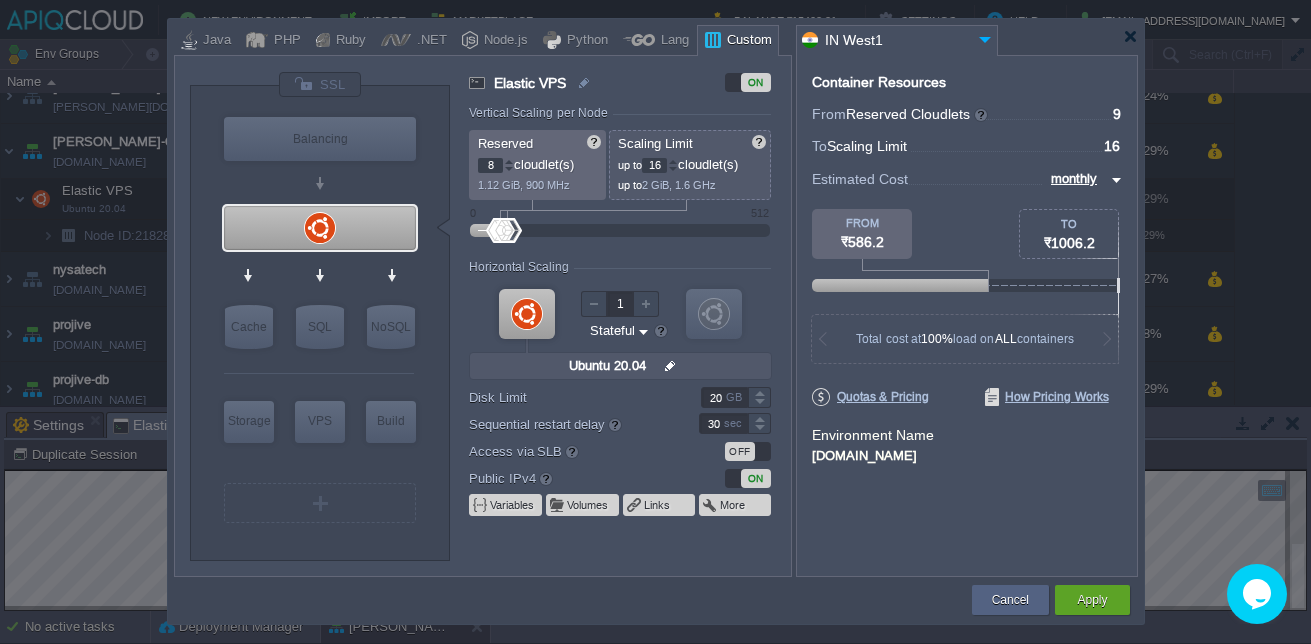 click at bounding box center (509, 169) 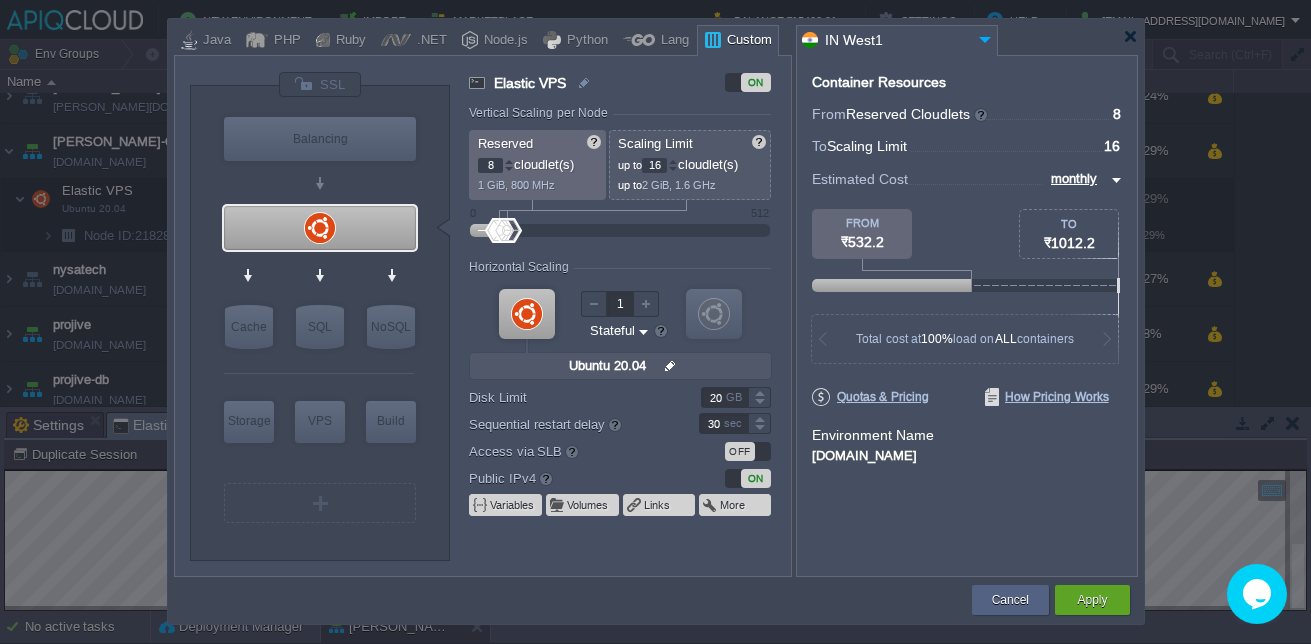 click at bounding box center [509, 169] 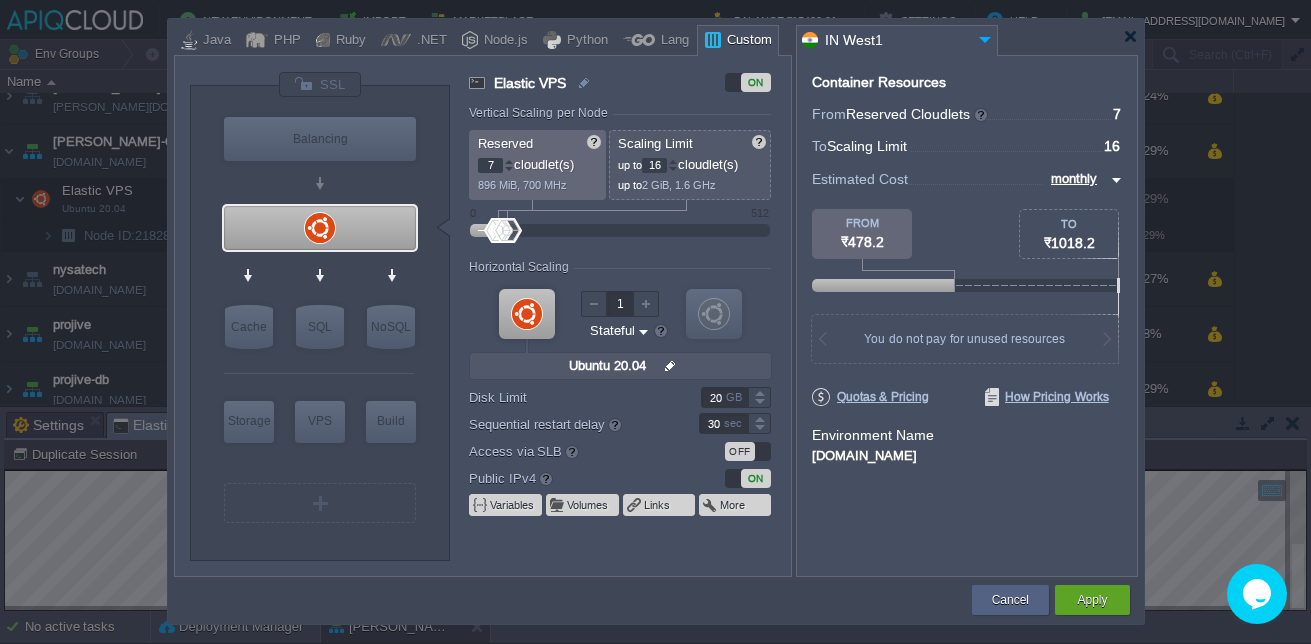 type on "8" 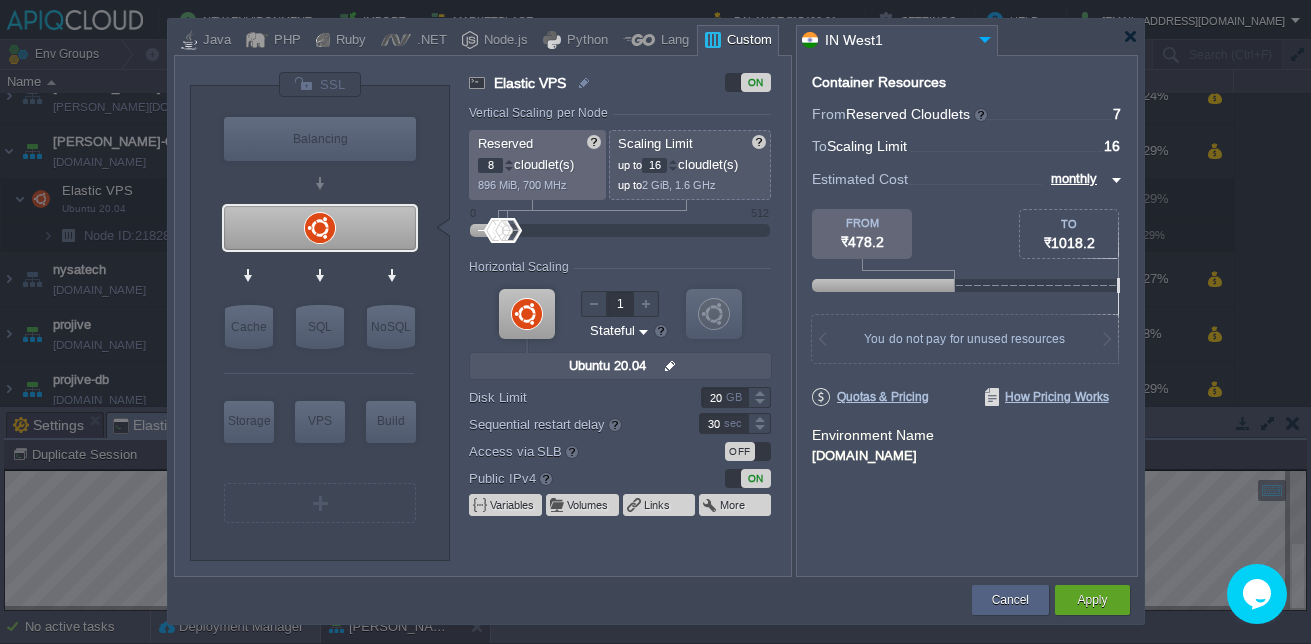 click at bounding box center (509, 161) 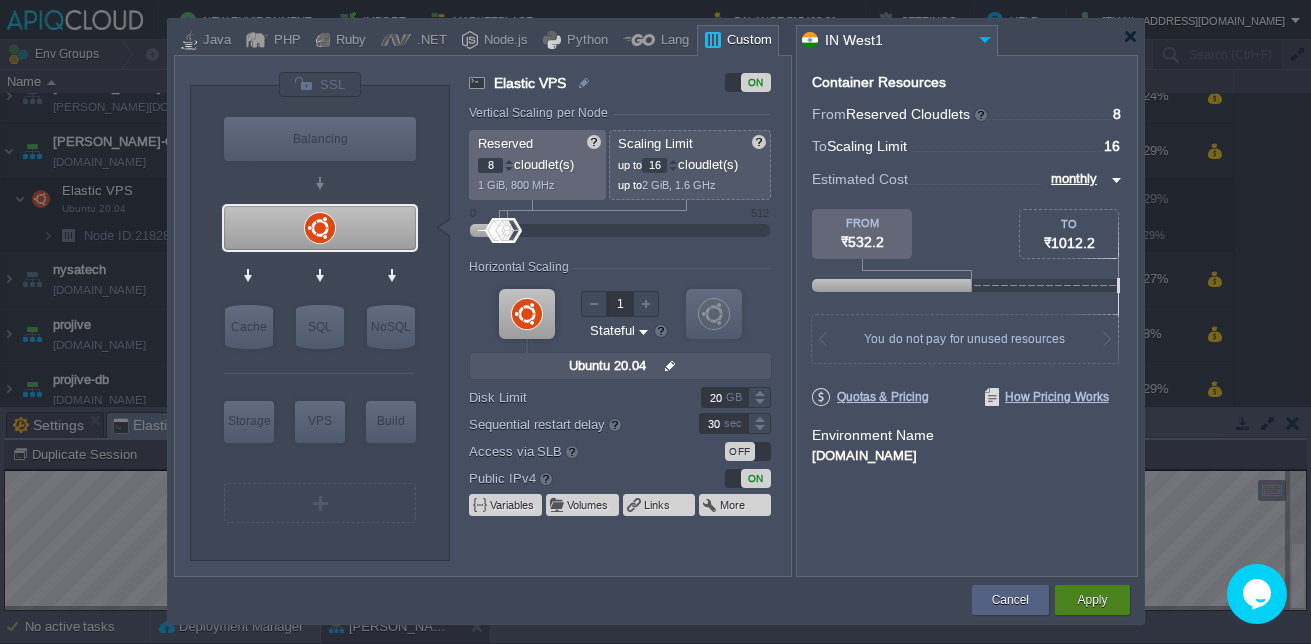click on "Apply" at bounding box center (1092, 600) 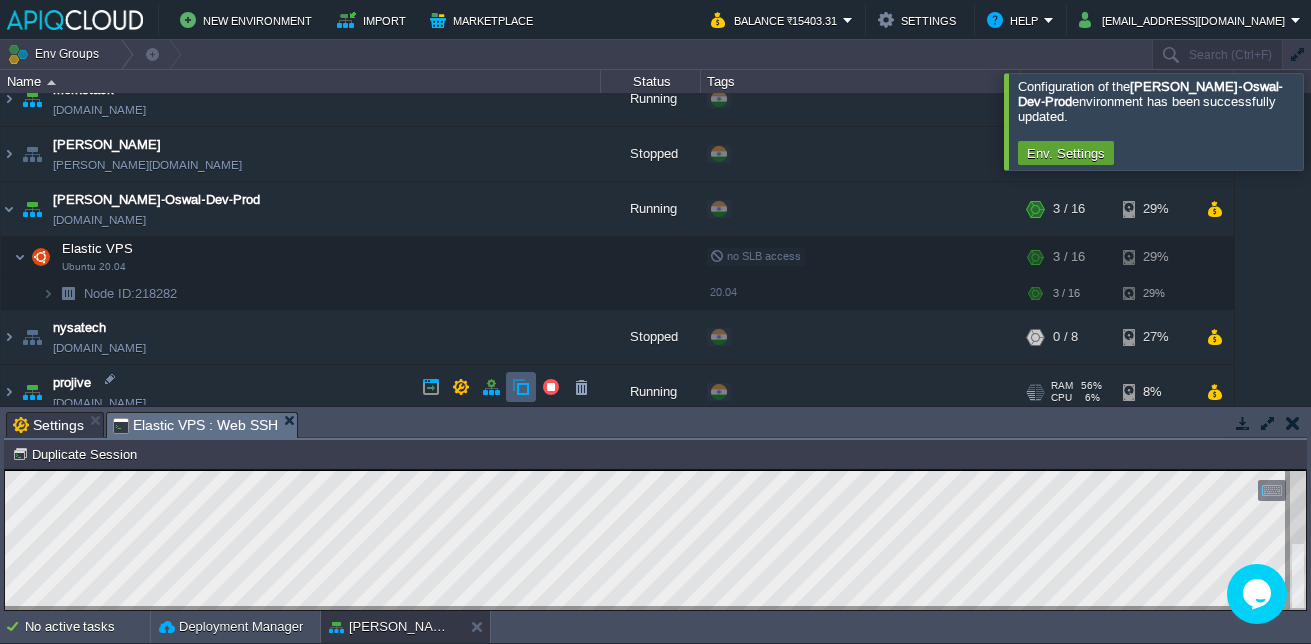 scroll, scrollTop: 256, scrollLeft: 0, axis: vertical 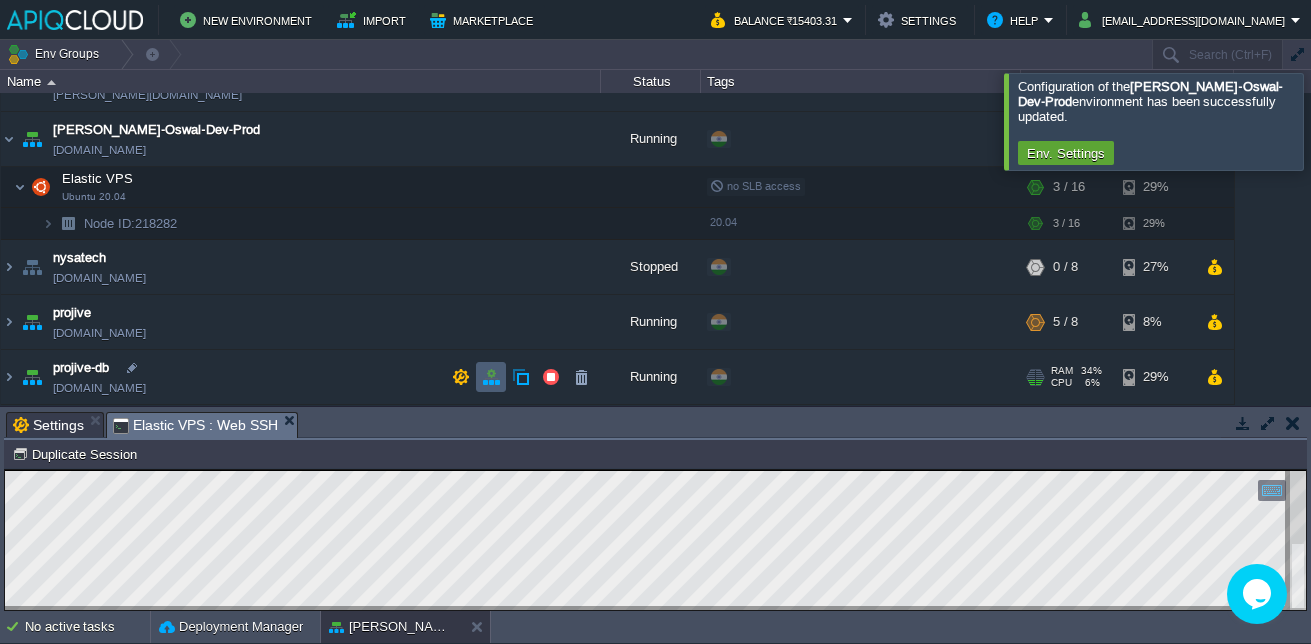 click at bounding box center (491, 377) 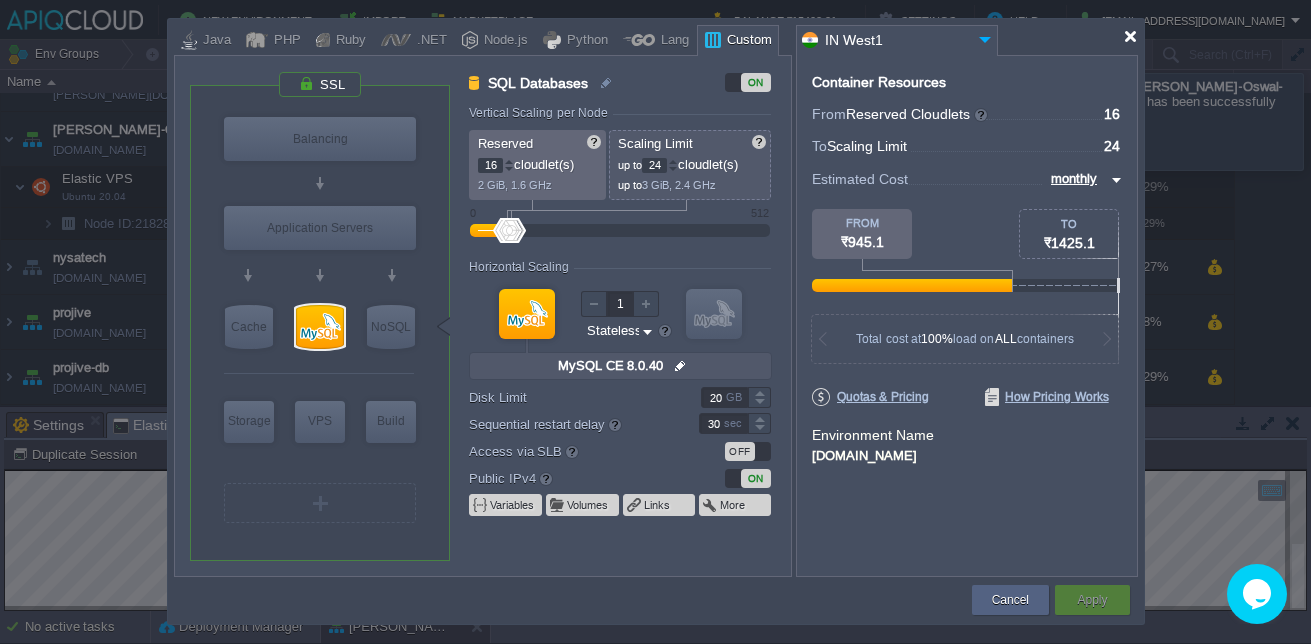 click at bounding box center (1130, 36) 